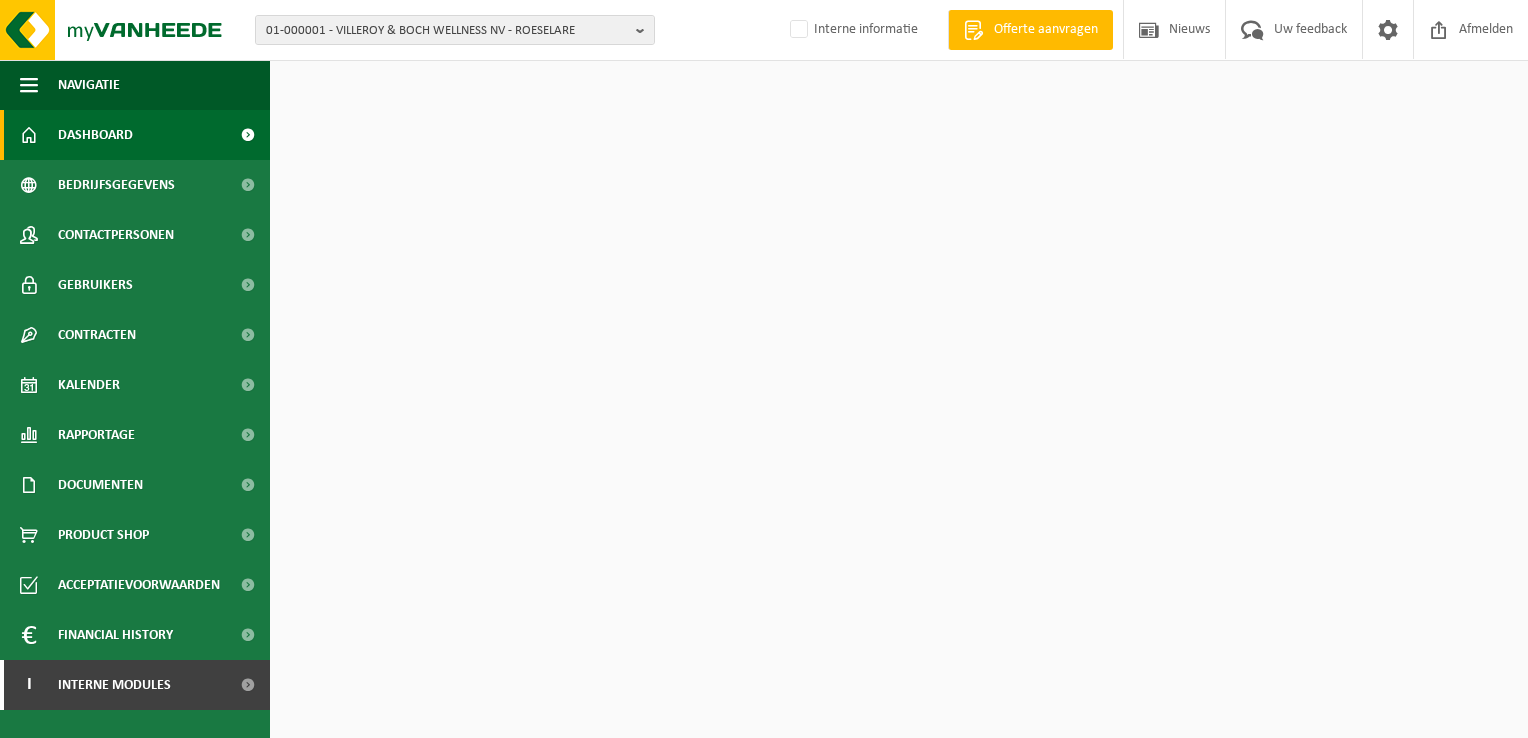 scroll, scrollTop: 0, scrollLeft: 0, axis: both 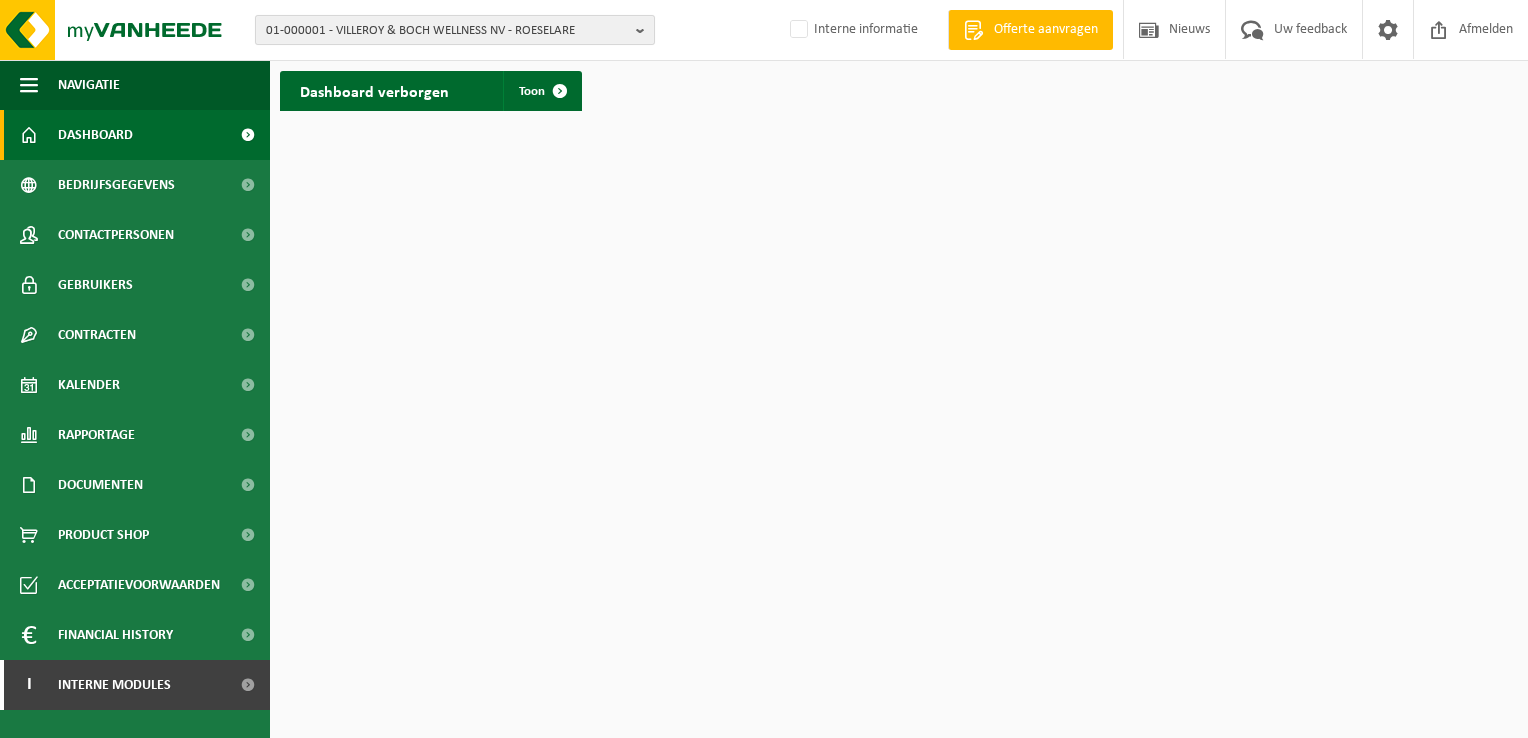 click on "01-000001 - VILLEROY & BOCH WELLNESS NV - ROESELARE" at bounding box center [447, 31] 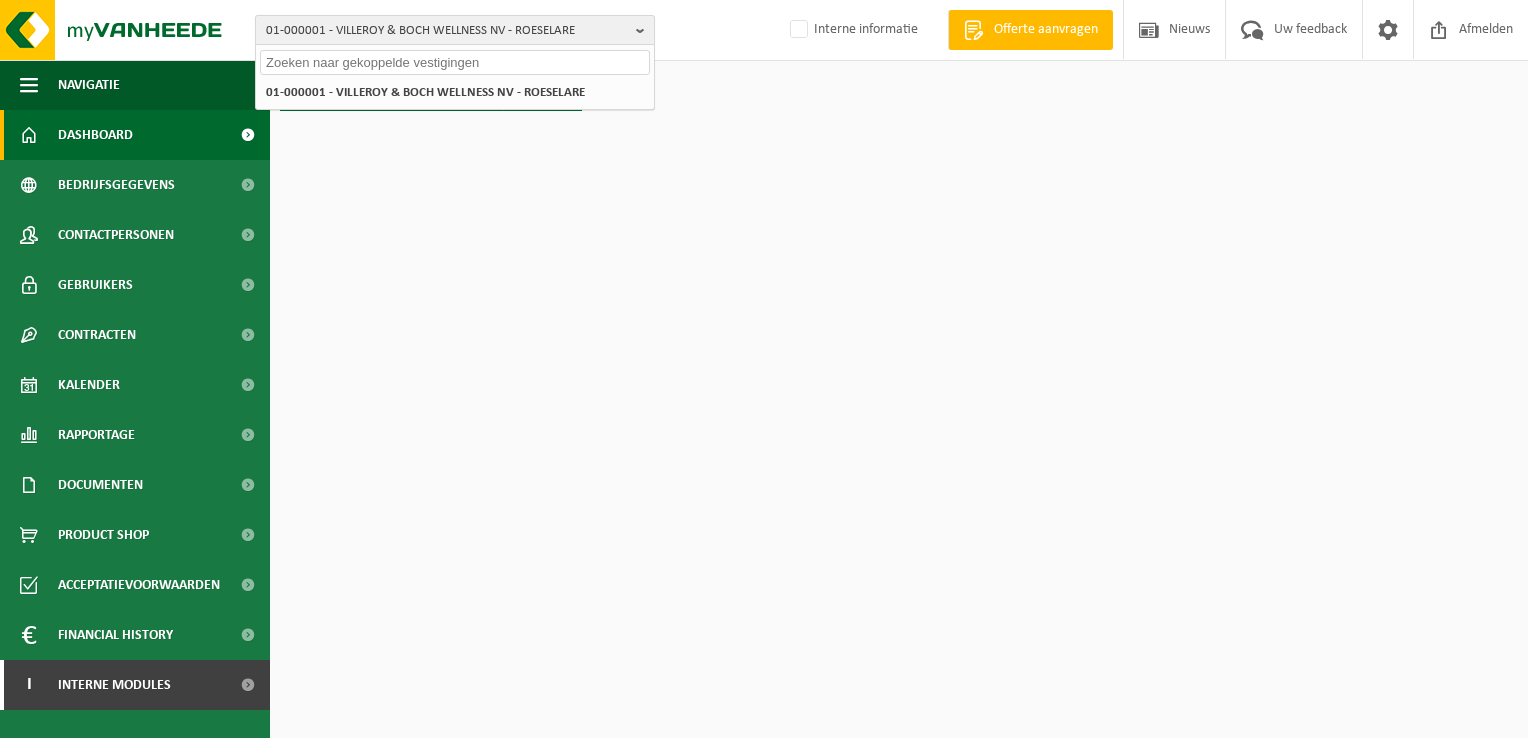 paste on "10-968968" 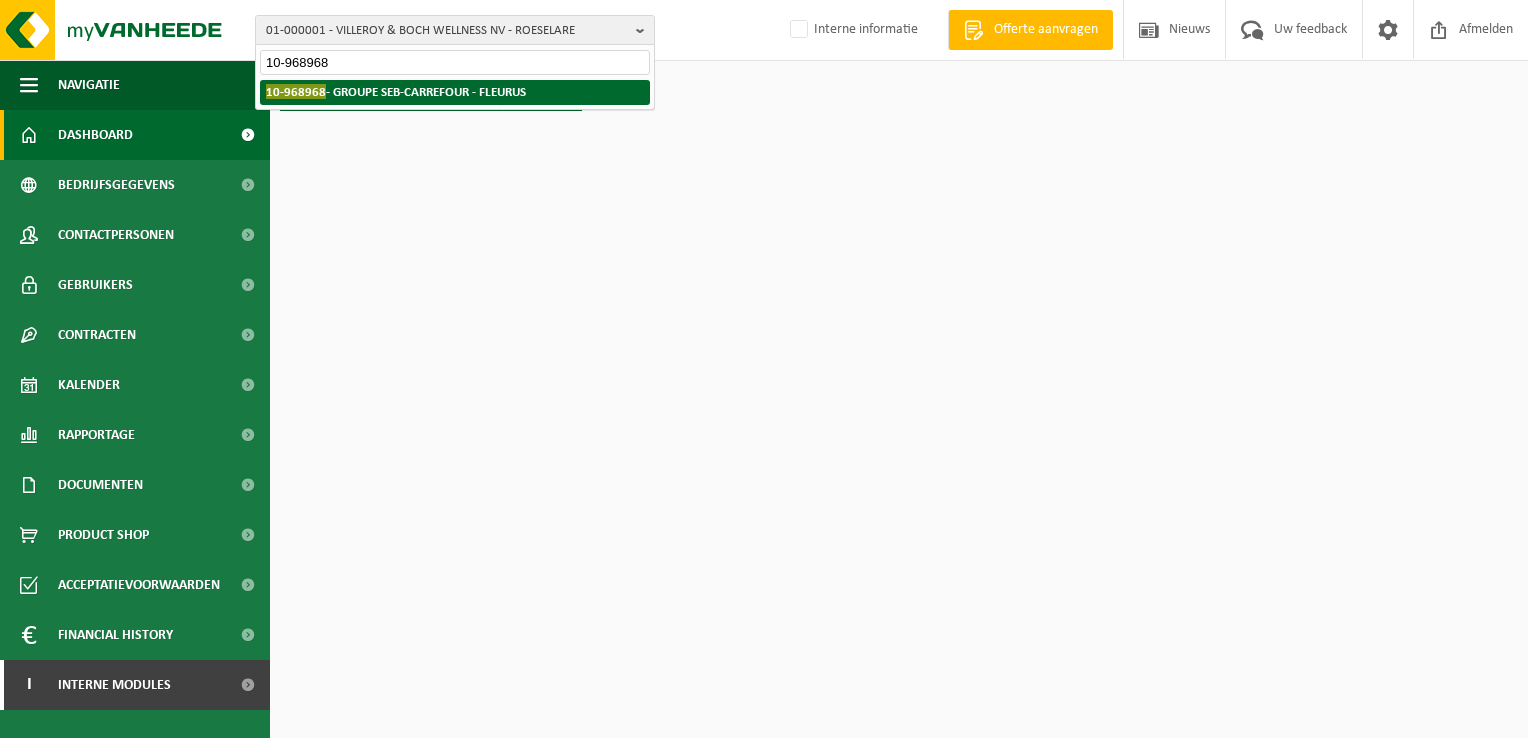 type on "10-968968" 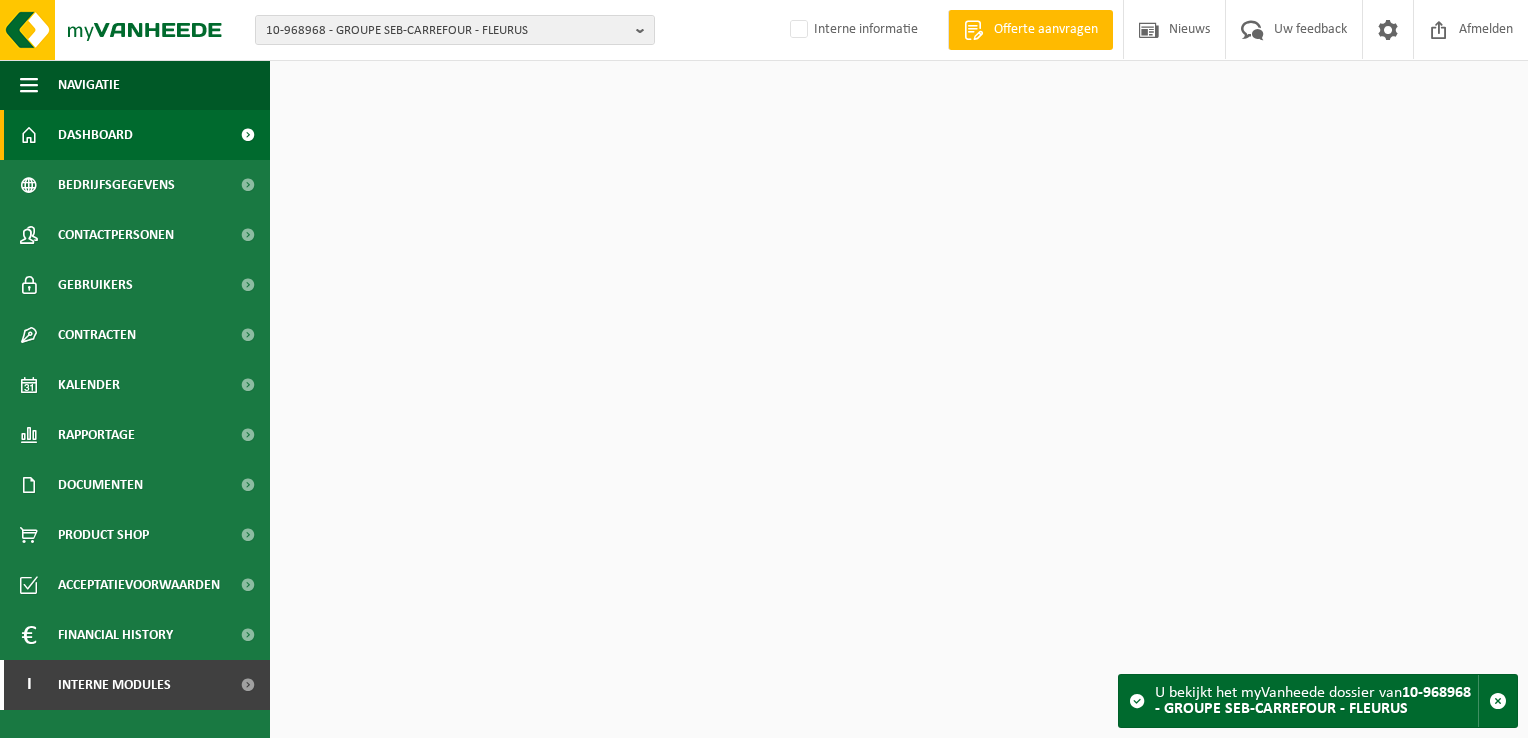 scroll, scrollTop: 0, scrollLeft: 0, axis: both 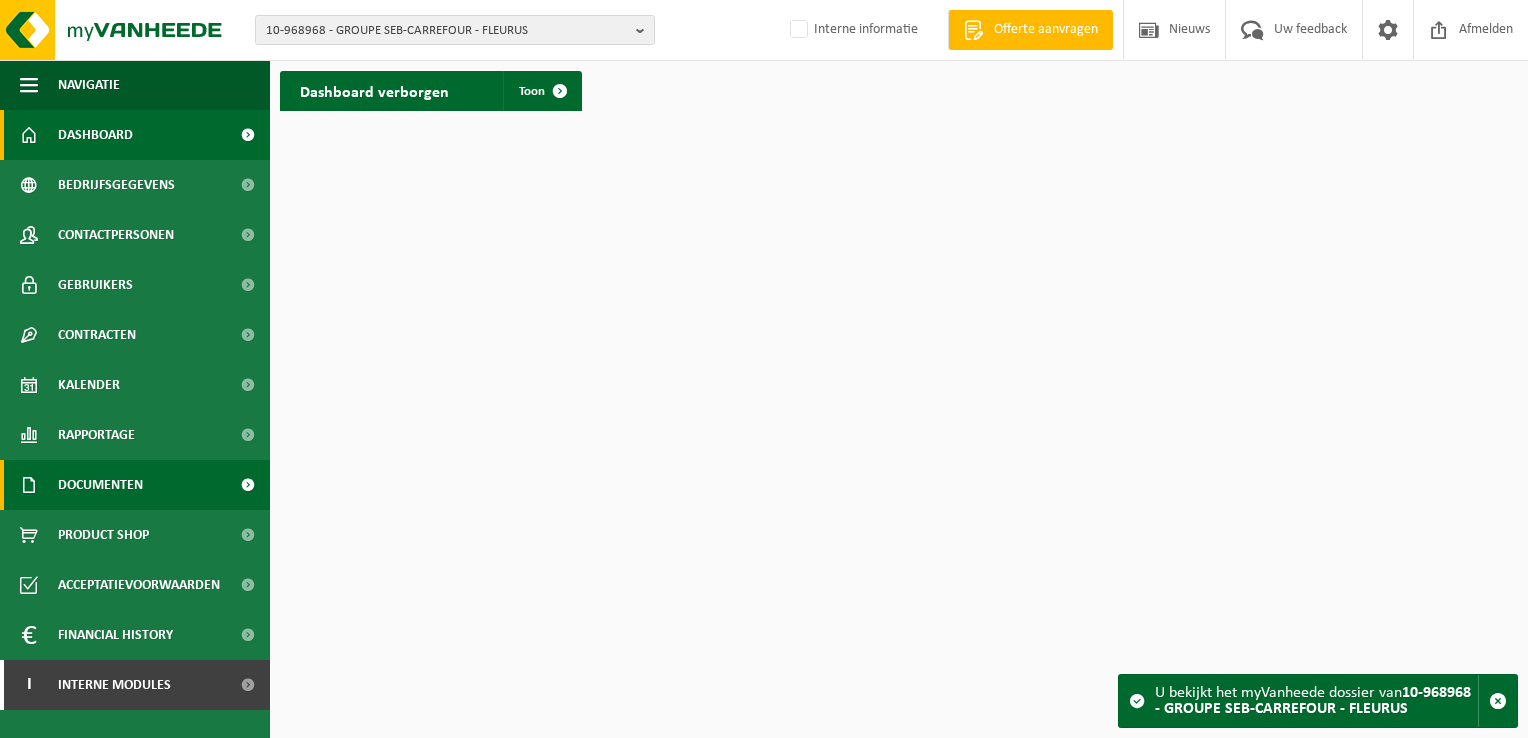 click on "Documenten" at bounding box center [100, 485] 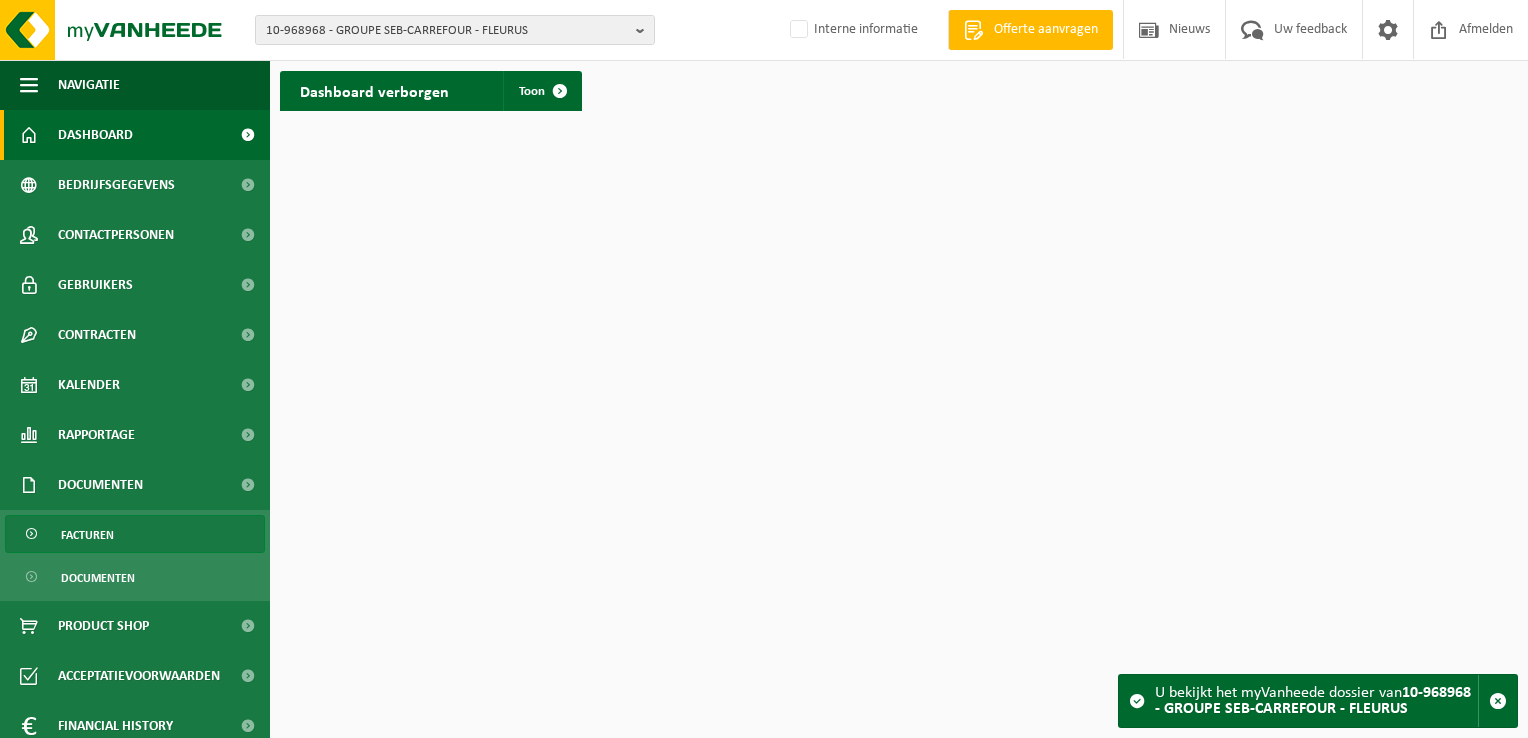 click on "Facturen" at bounding box center [87, 535] 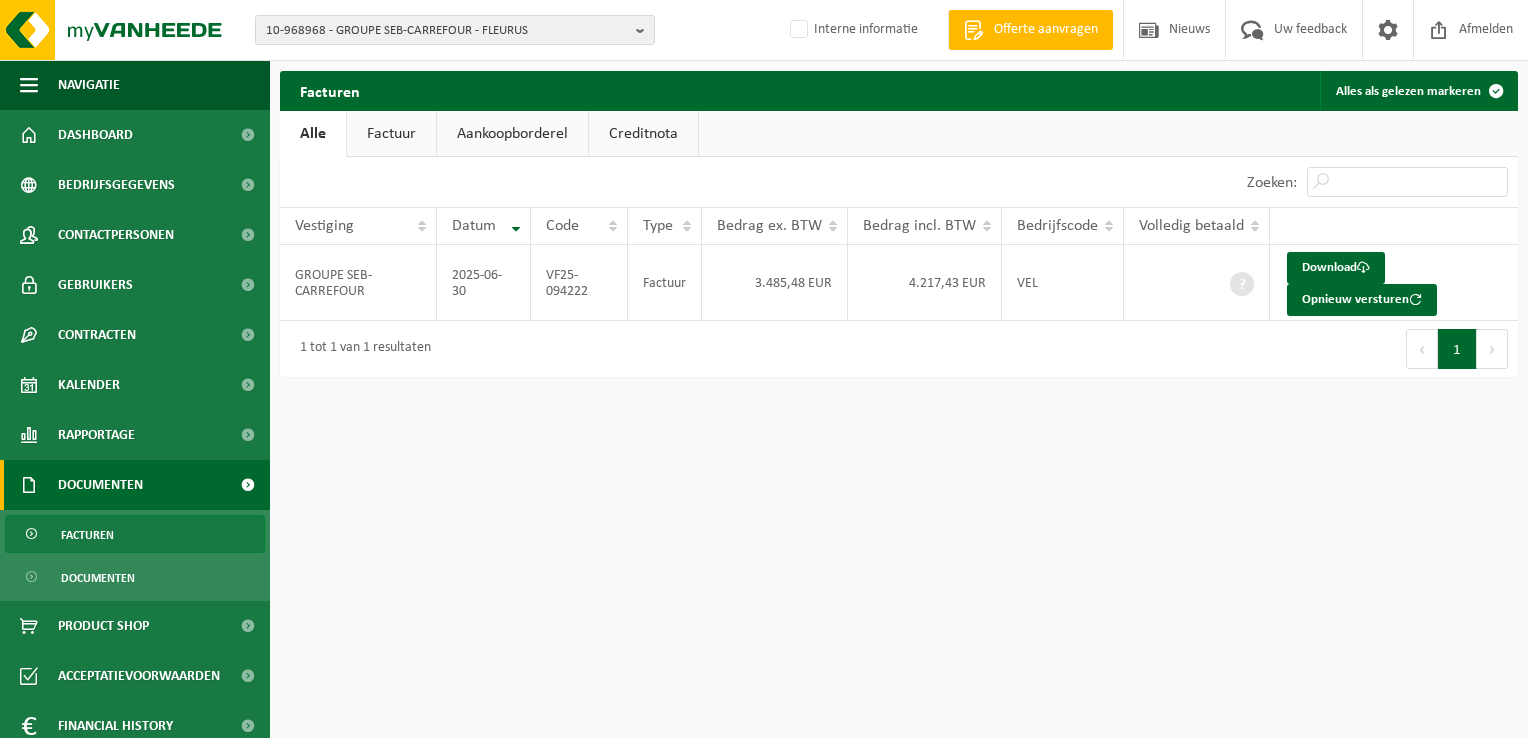 scroll, scrollTop: 0, scrollLeft: 0, axis: both 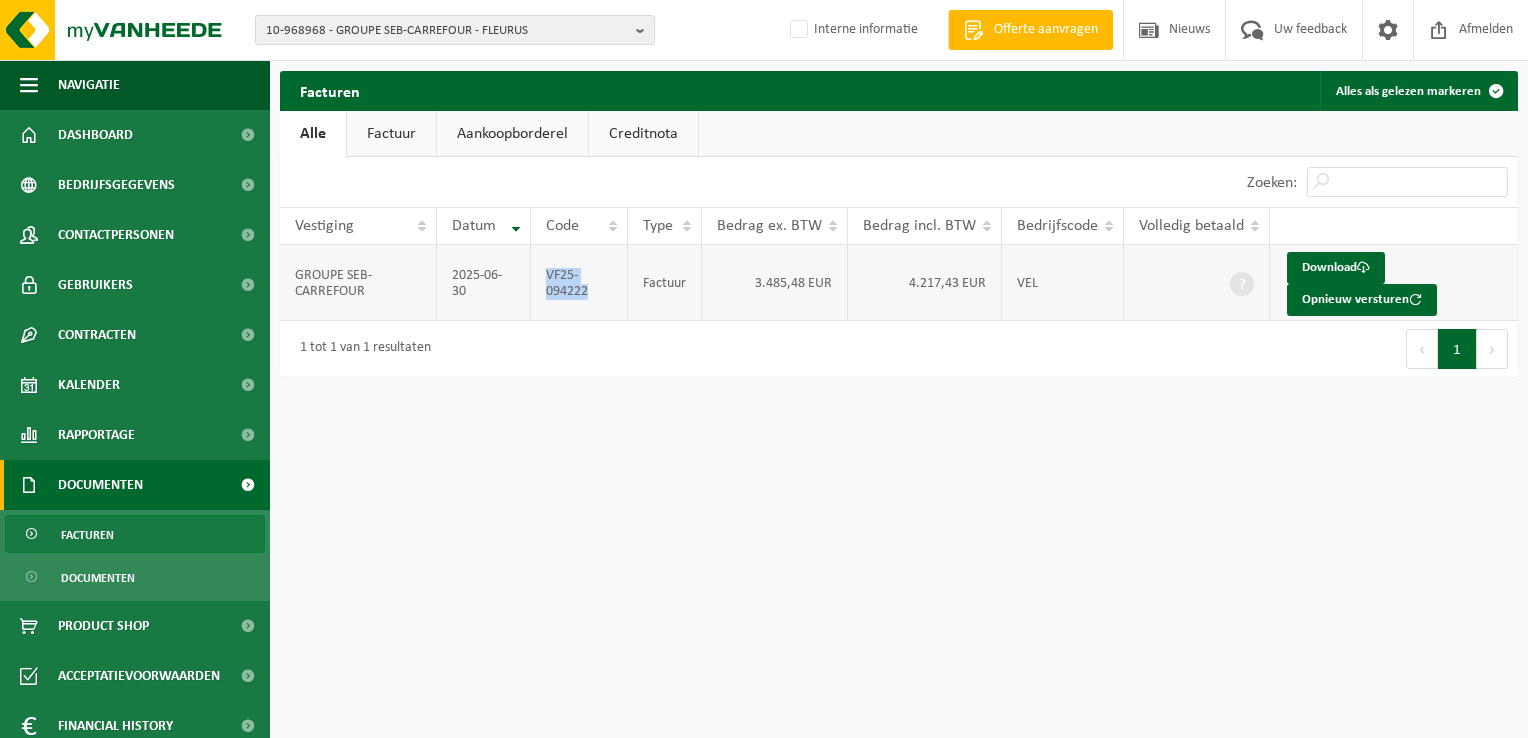 drag, startPoint x: 590, startPoint y: 299, endPoint x: 545, endPoint y: 281, distance: 48.466484 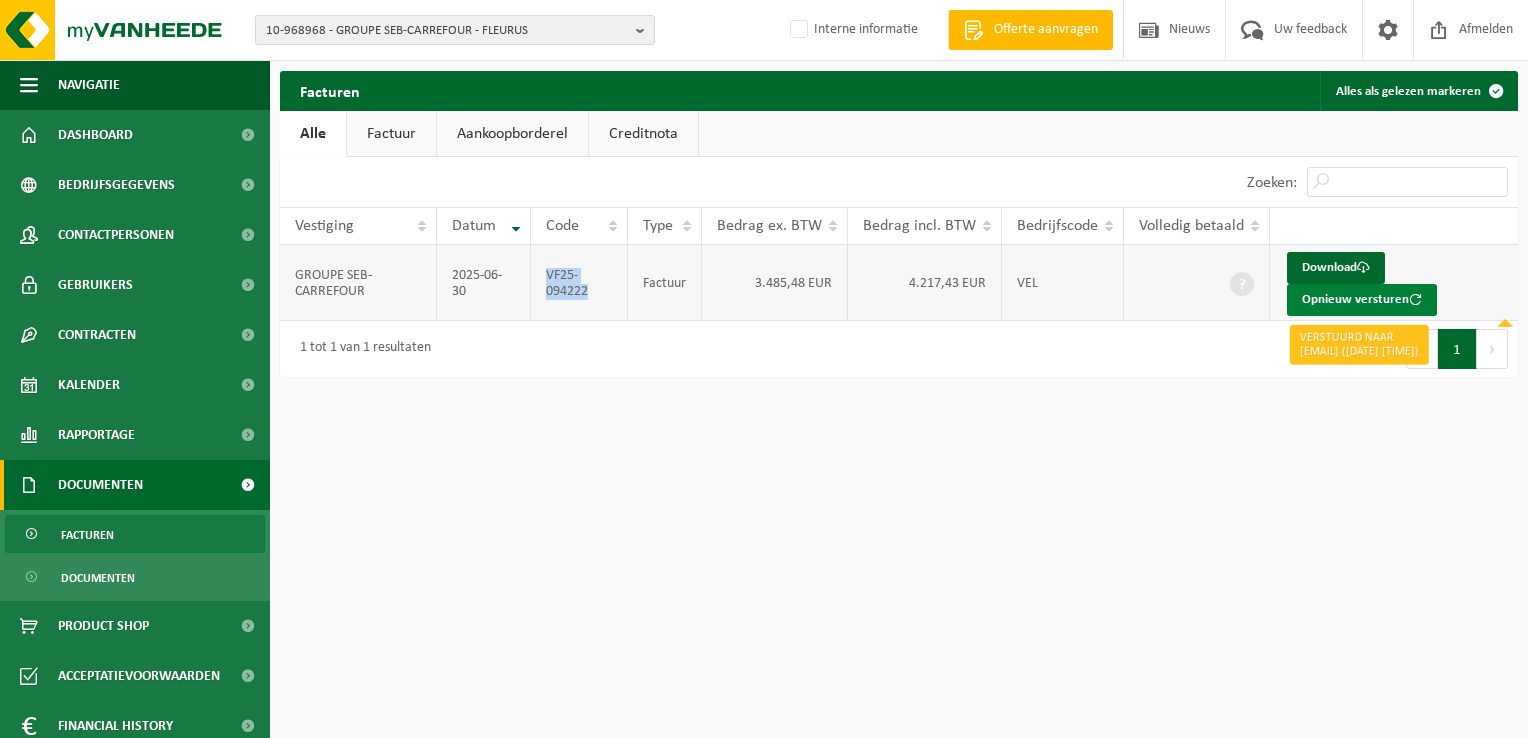 click on "Opnieuw versturen" at bounding box center (1362, 300) 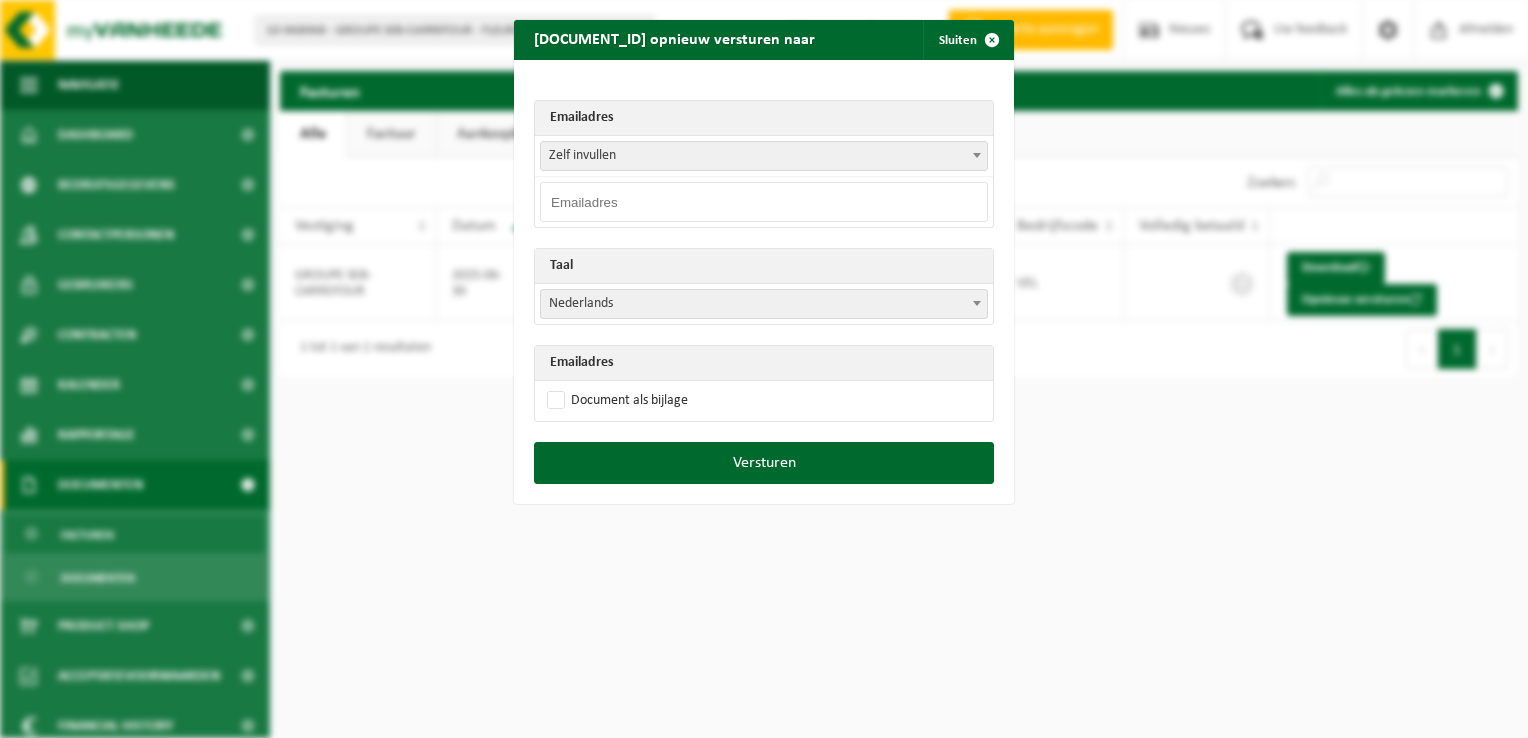 click at bounding box center [764, 202] 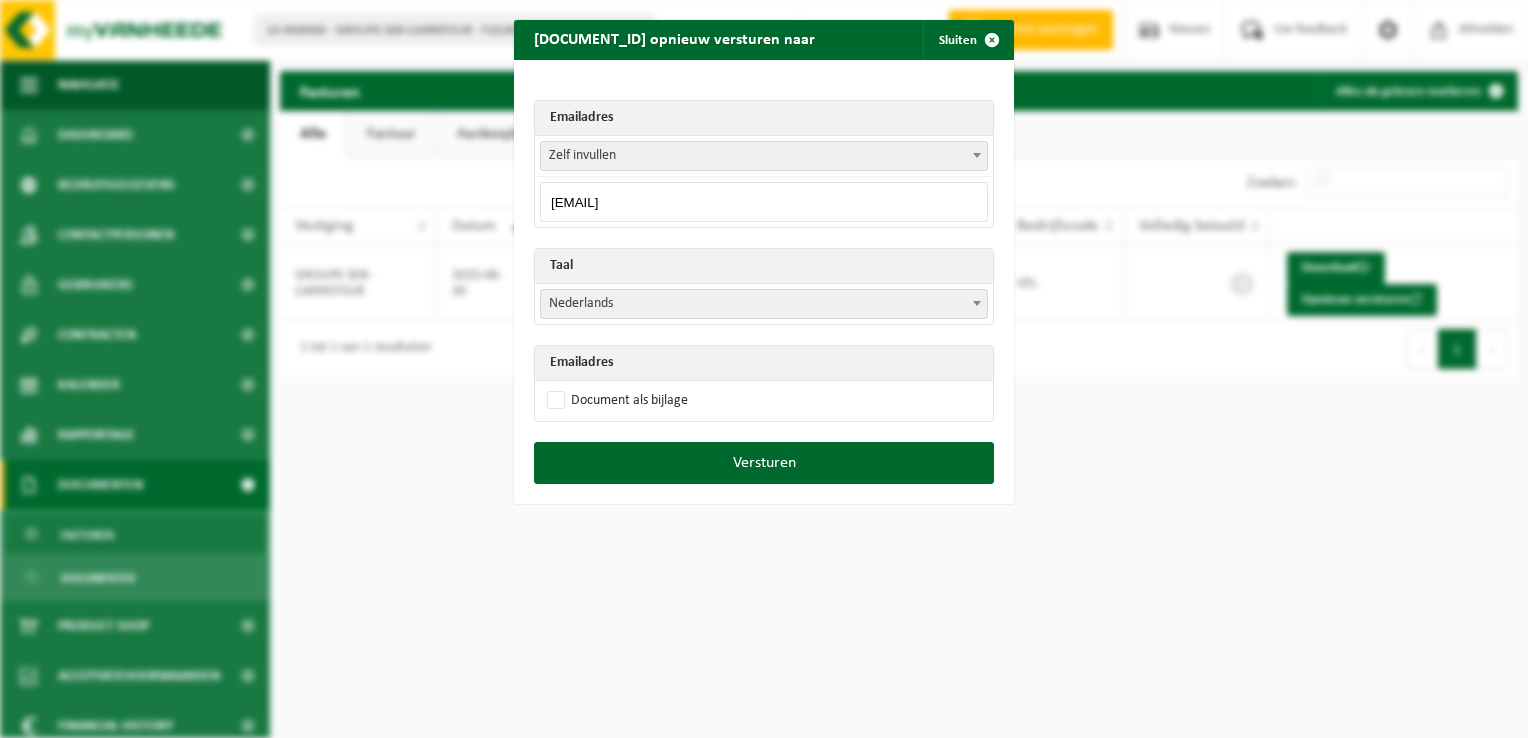 type on "asmayence@groupeseb.com" 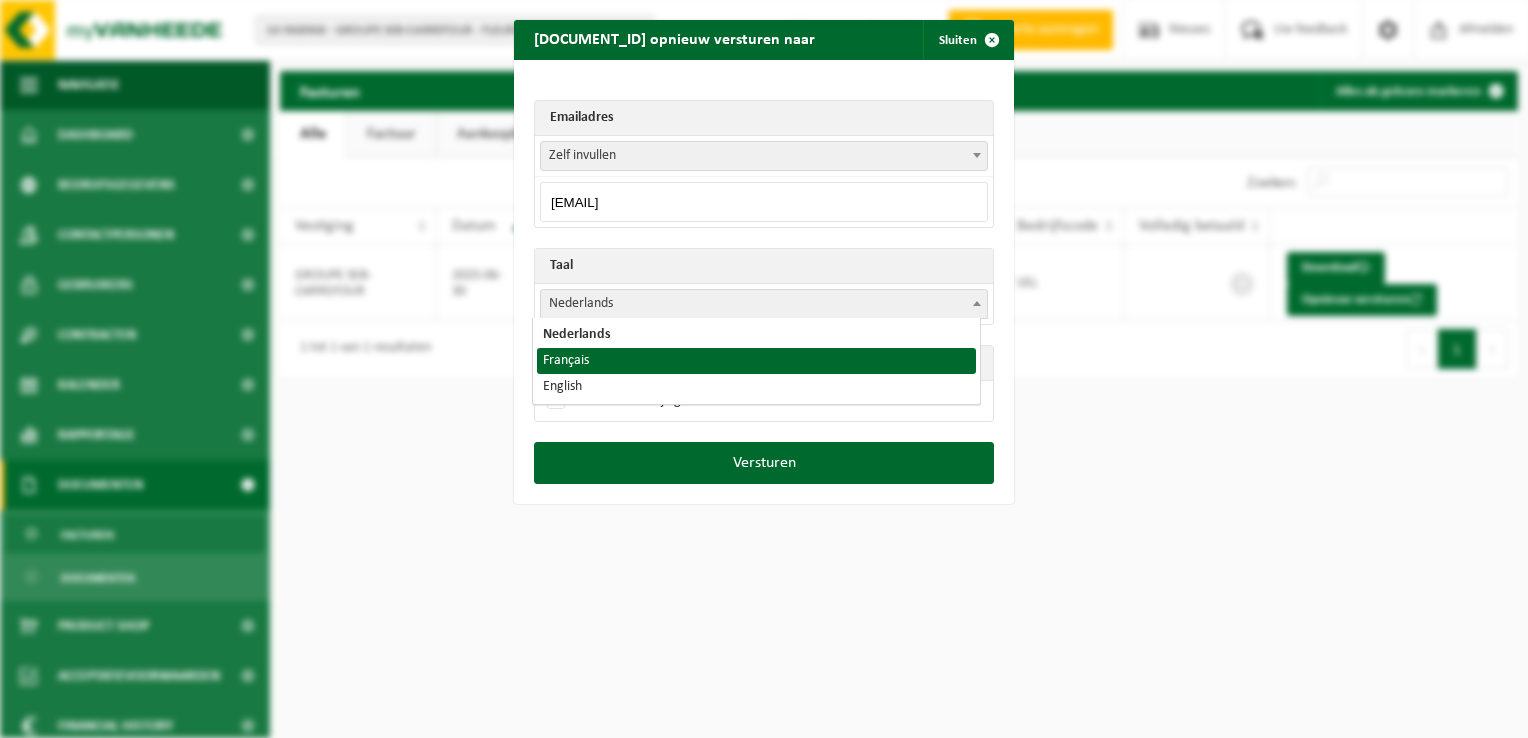 select on "fr" 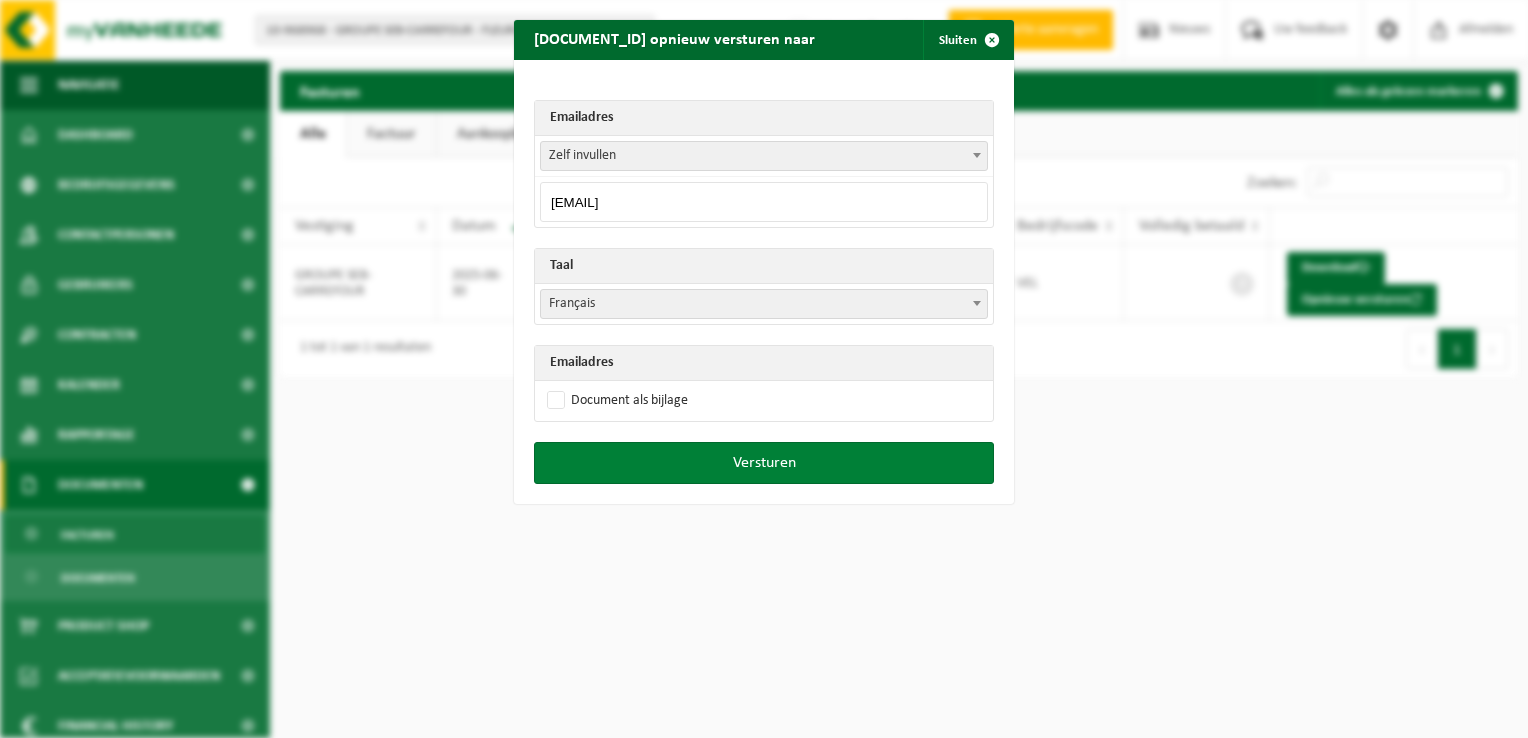 click on "Versturen" at bounding box center (764, 463) 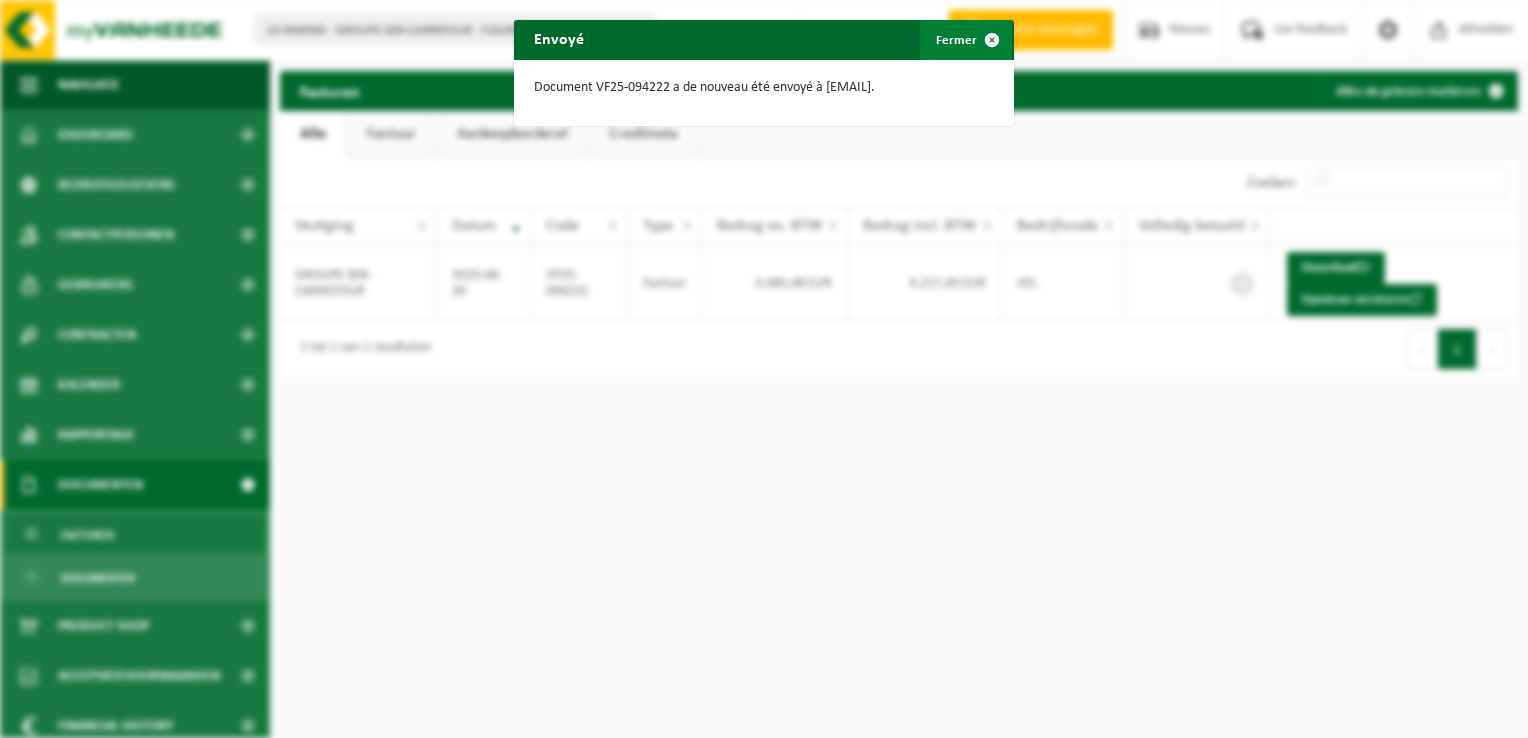 click at bounding box center [992, 40] 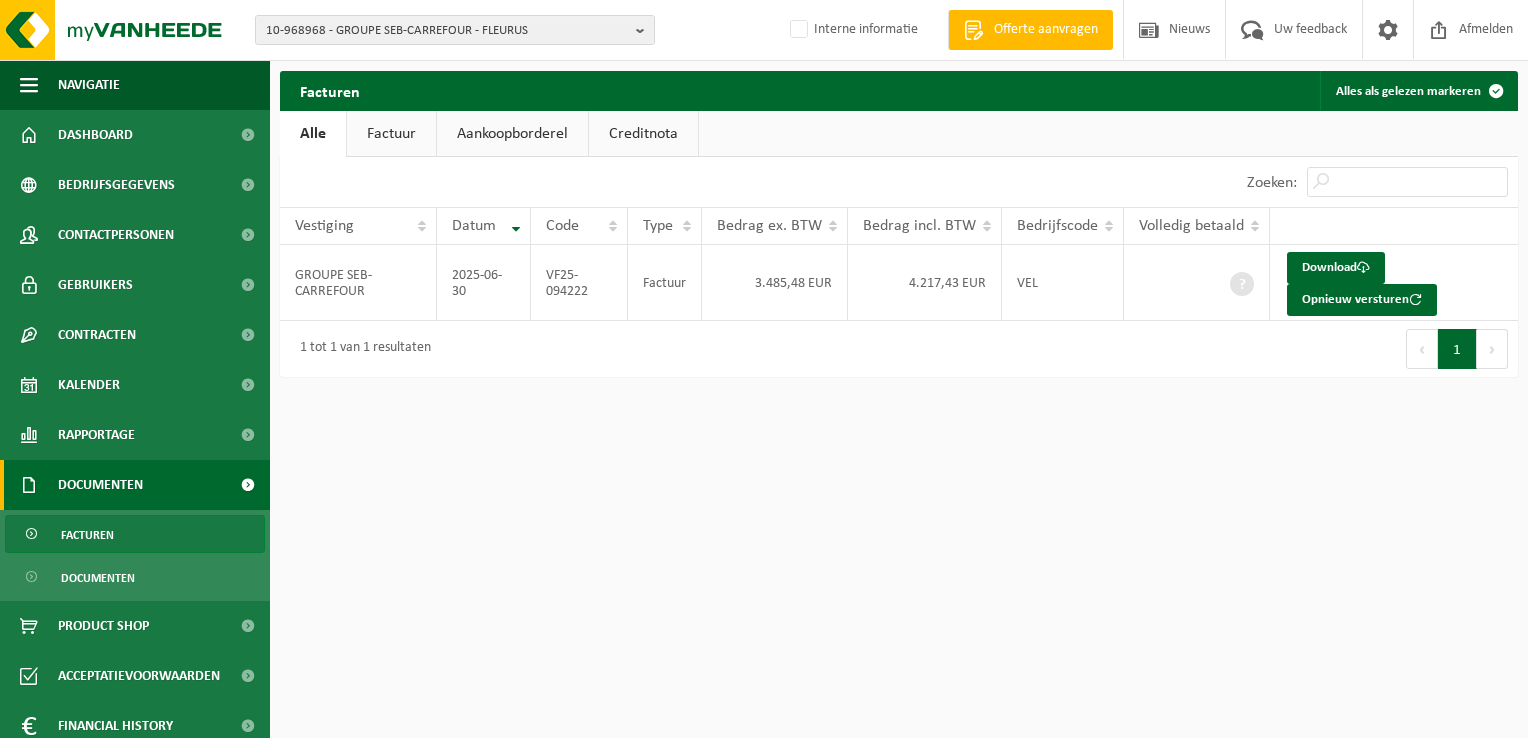 click on "10-968968 - GROUPE SEB-CARREFOUR - FLEURUS                           10-968968 - GROUPE SEB-CARREFOUR - FLEURUS                                         Interne informatie      Welkom  JILLE HOFLACK         Offerte aanvragen         Nieuws         Uw feedback               Afmelden                     Navigatie                 Offerte aanvragen         Nieuws         Uw feedback               Afmelden                 Dashboard               Bedrijfsgegevens               Contactpersonen               Gebruikers               Contracten               Actieve contracten             Historiek contracten                 Kalender               Rapportage               In grafiekvorm             In lijstvorm                 Documenten               Facturen             Documenten                 Product Shop               Acceptatievoorwaarden               Financial History               In grafiekvorm             In lijstvorm               I   Interne modules               Toolbox" at bounding box center [764, 369] 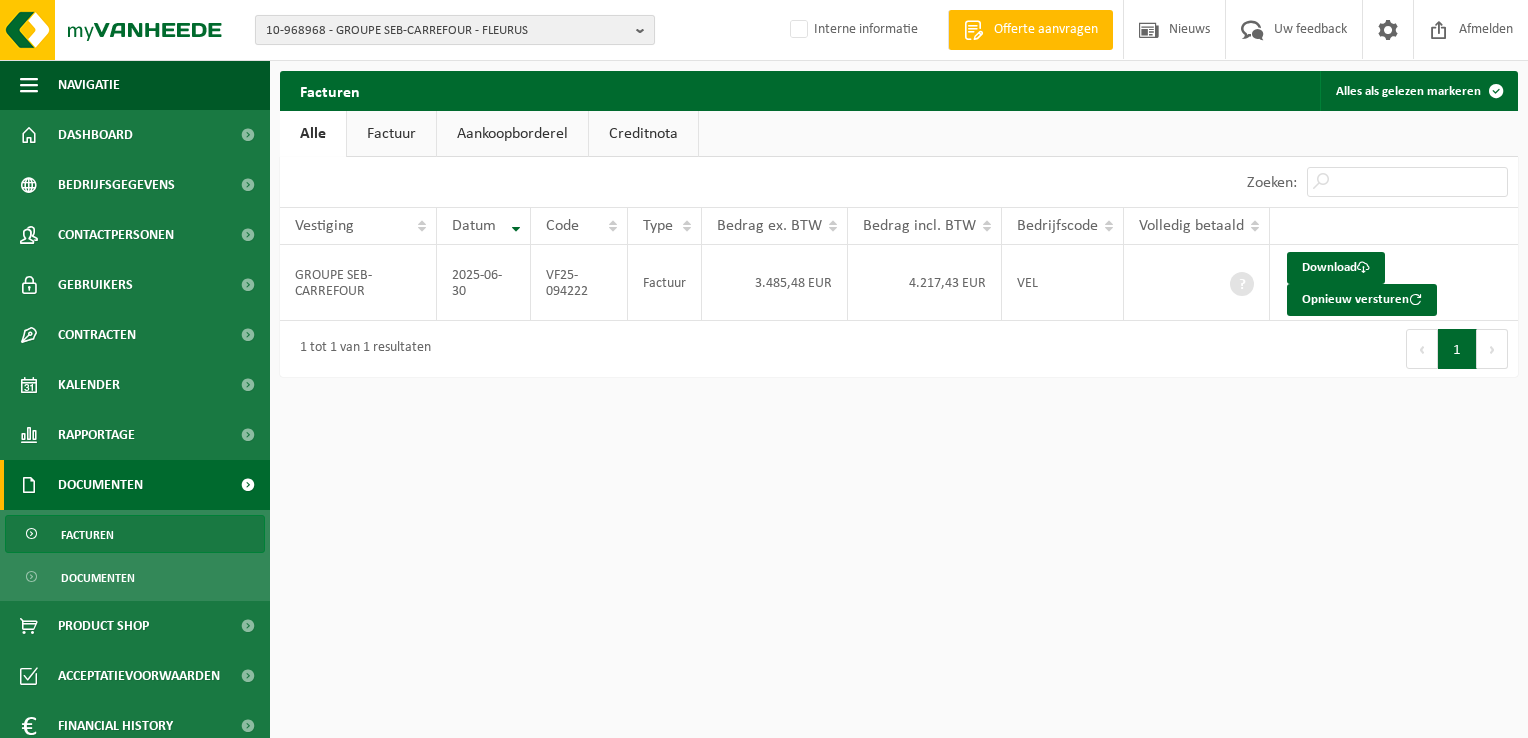click on "10-968968 - GROUPE SEB-CARREFOUR - FLEURUS" at bounding box center [447, 31] 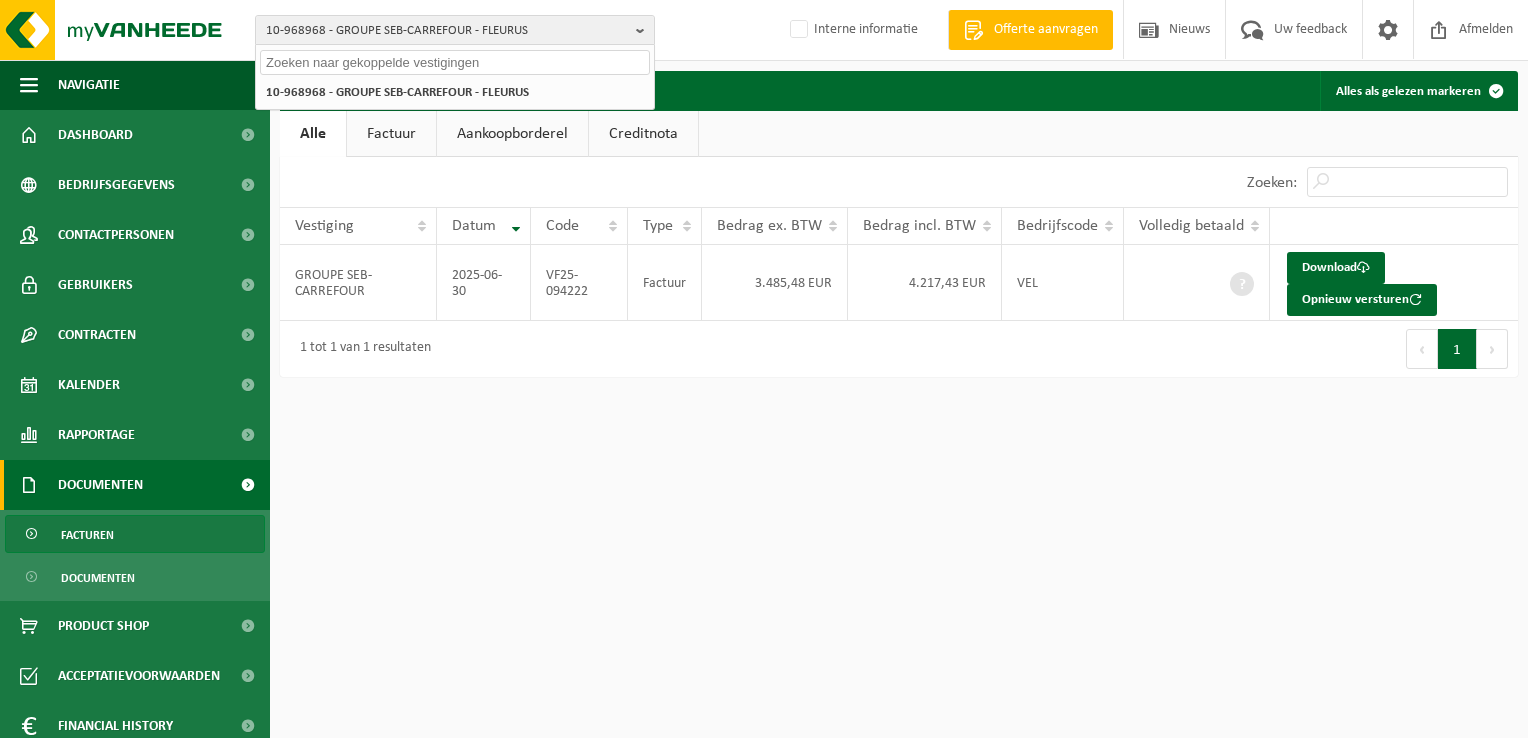 paste on "01-084548" 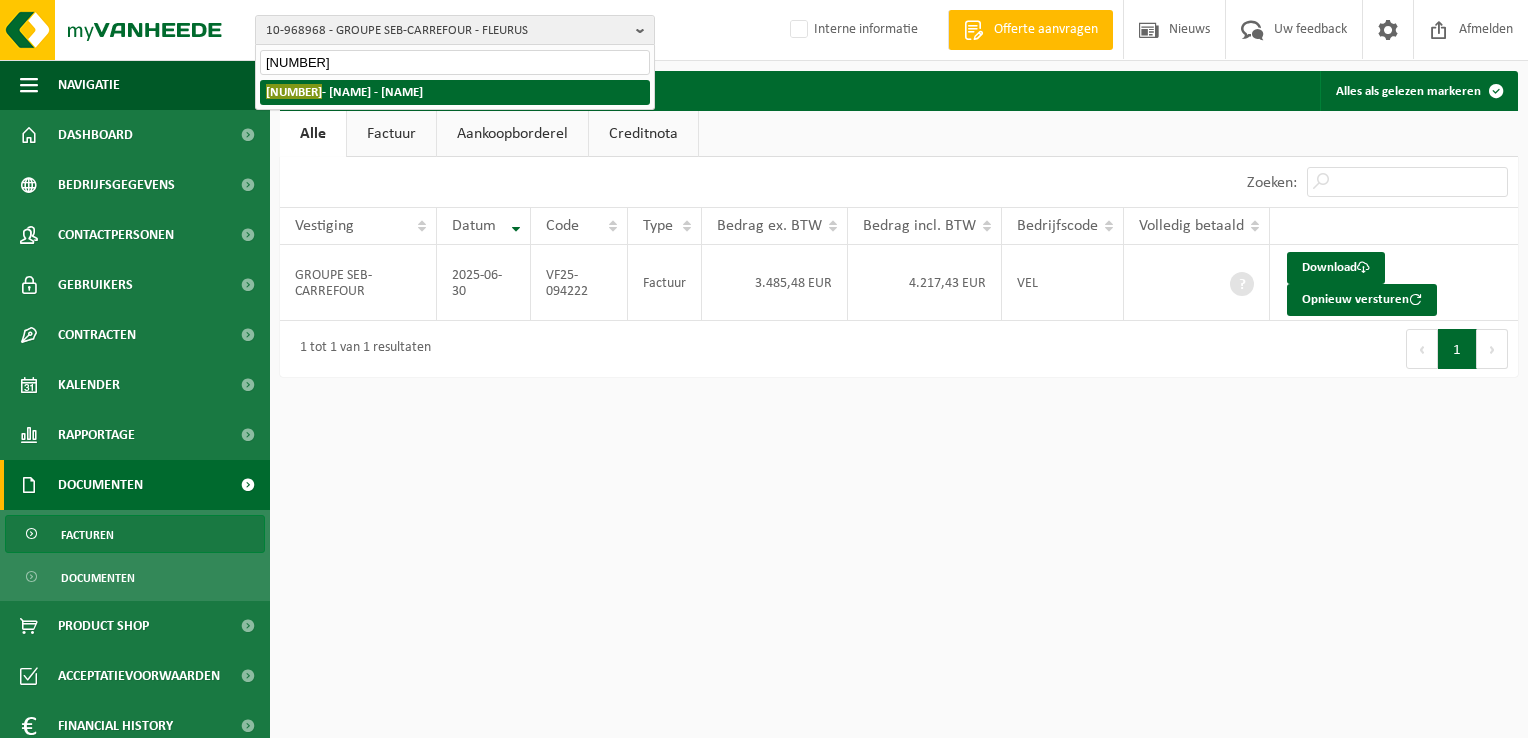 type on "01-084548" 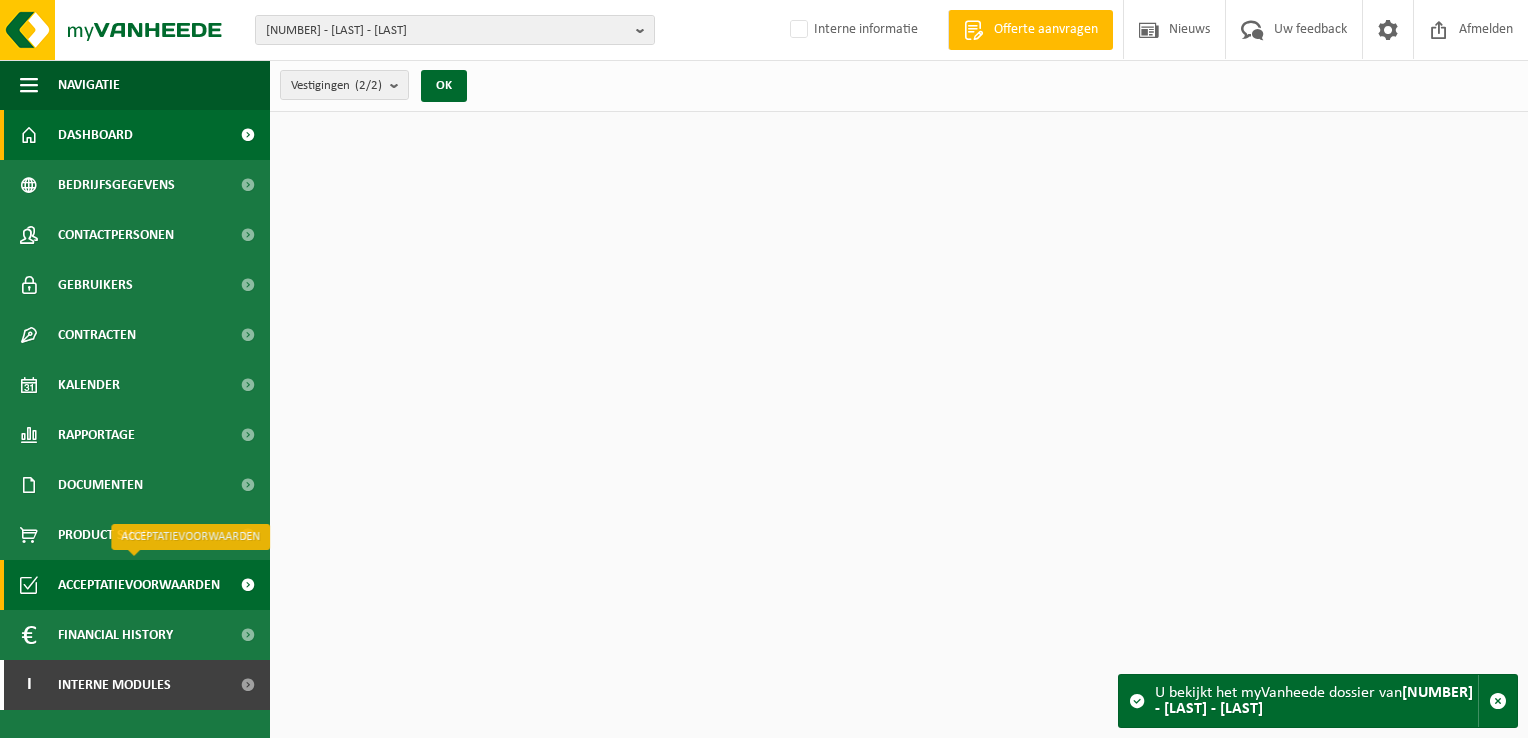 scroll, scrollTop: 0, scrollLeft: 0, axis: both 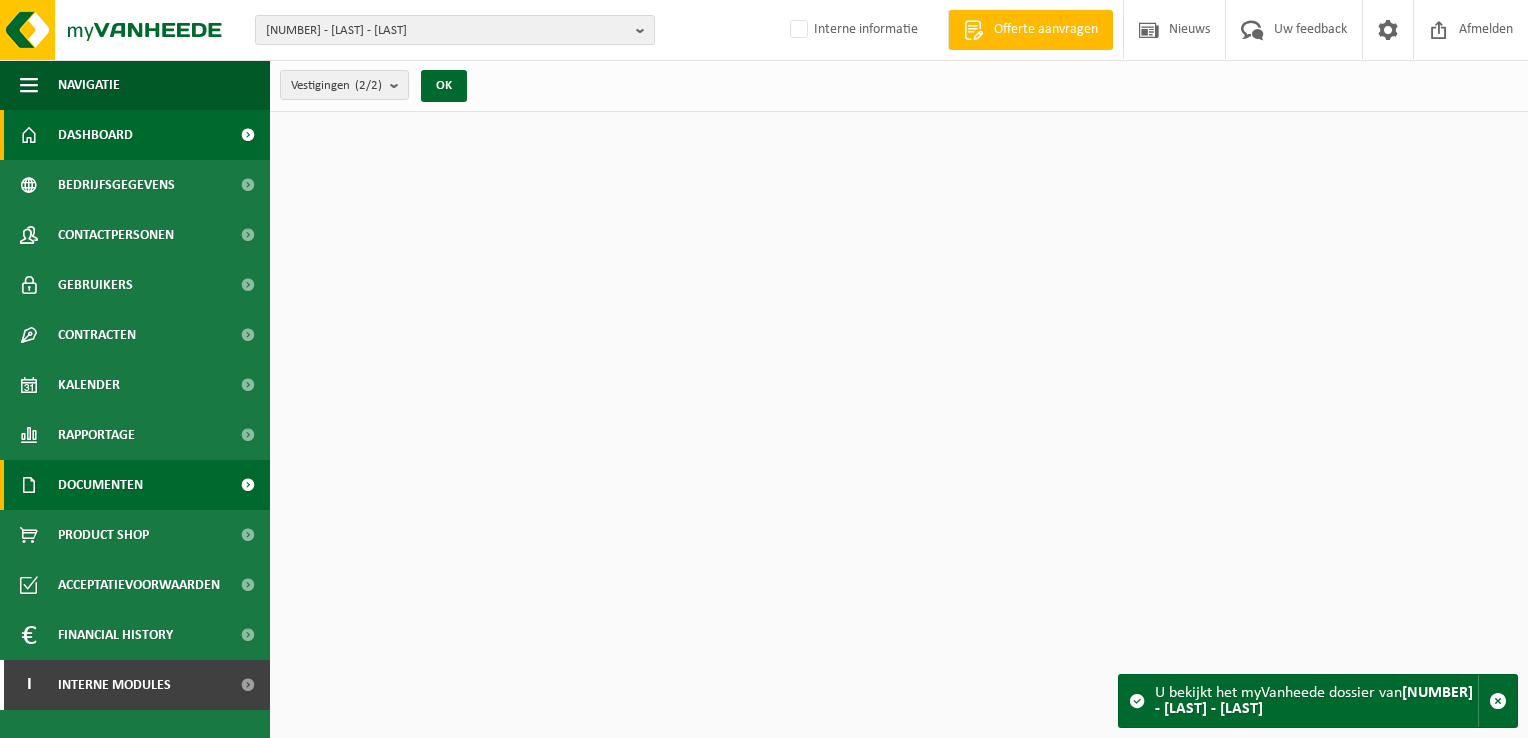 click on "Documenten" at bounding box center (100, 485) 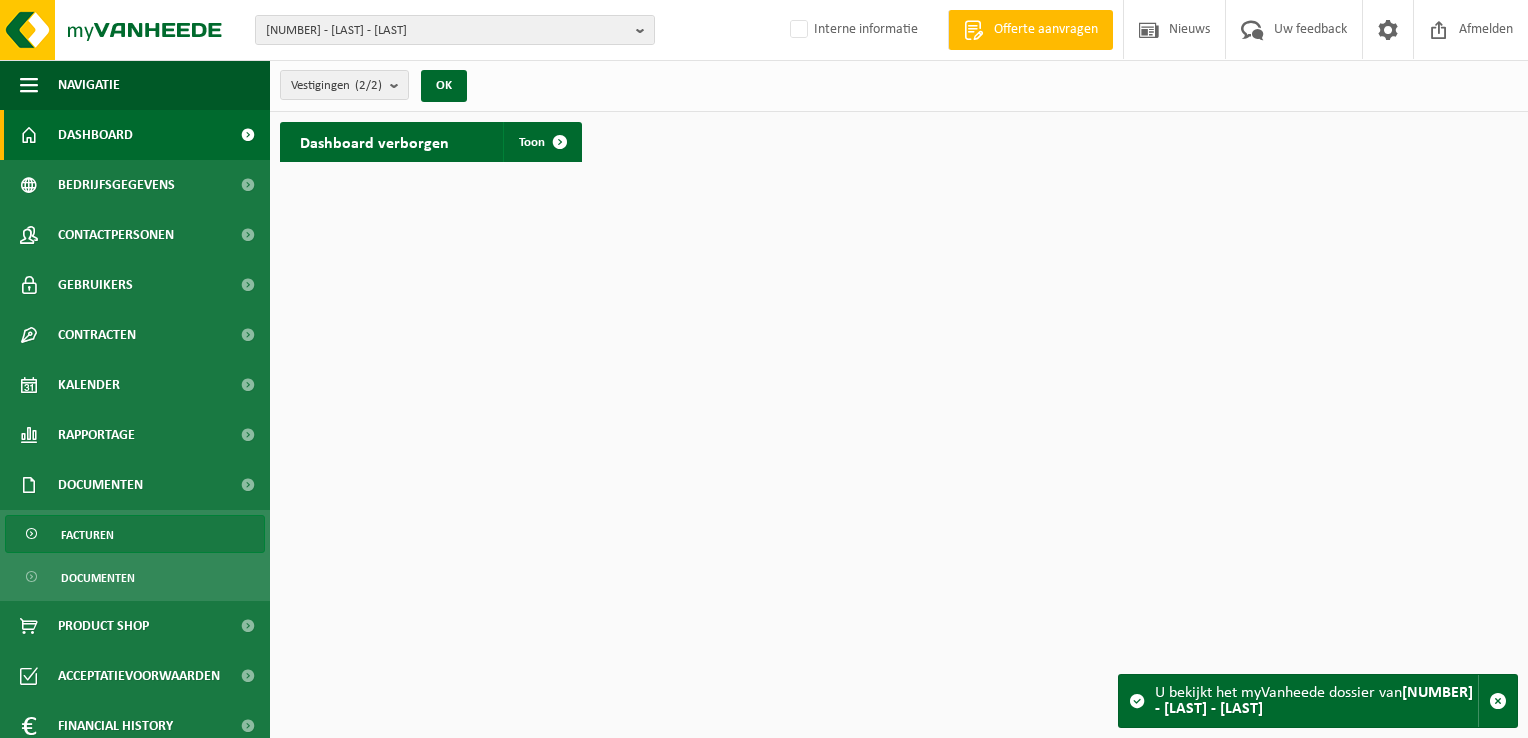click on "Facturen" at bounding box center (135, 534) 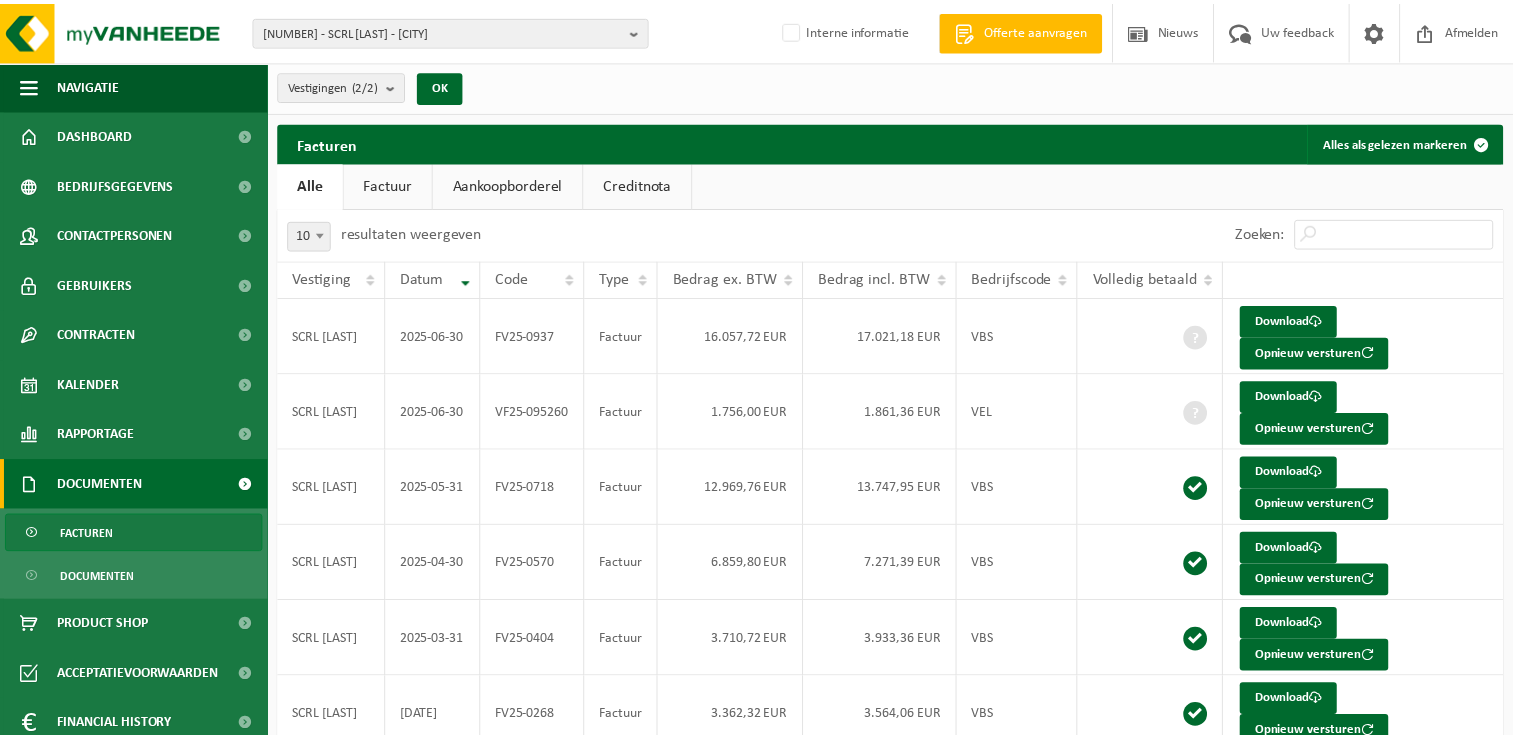 scroll, scrollTop: 0, scrollLeft: 0, axis: both 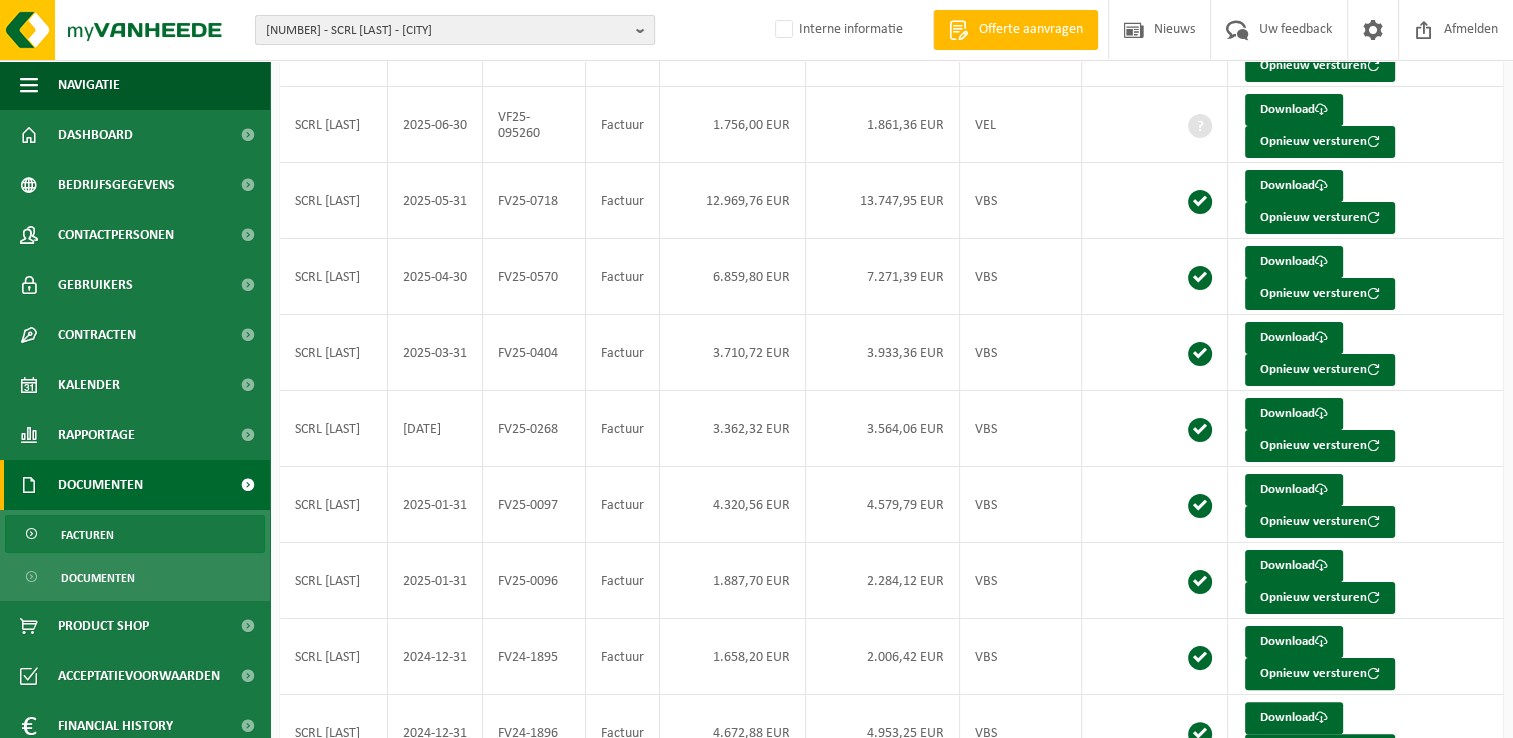 click on "[NUMBER] - SCRL [LAST] - [CITY]" at bounding box center (447, 31) 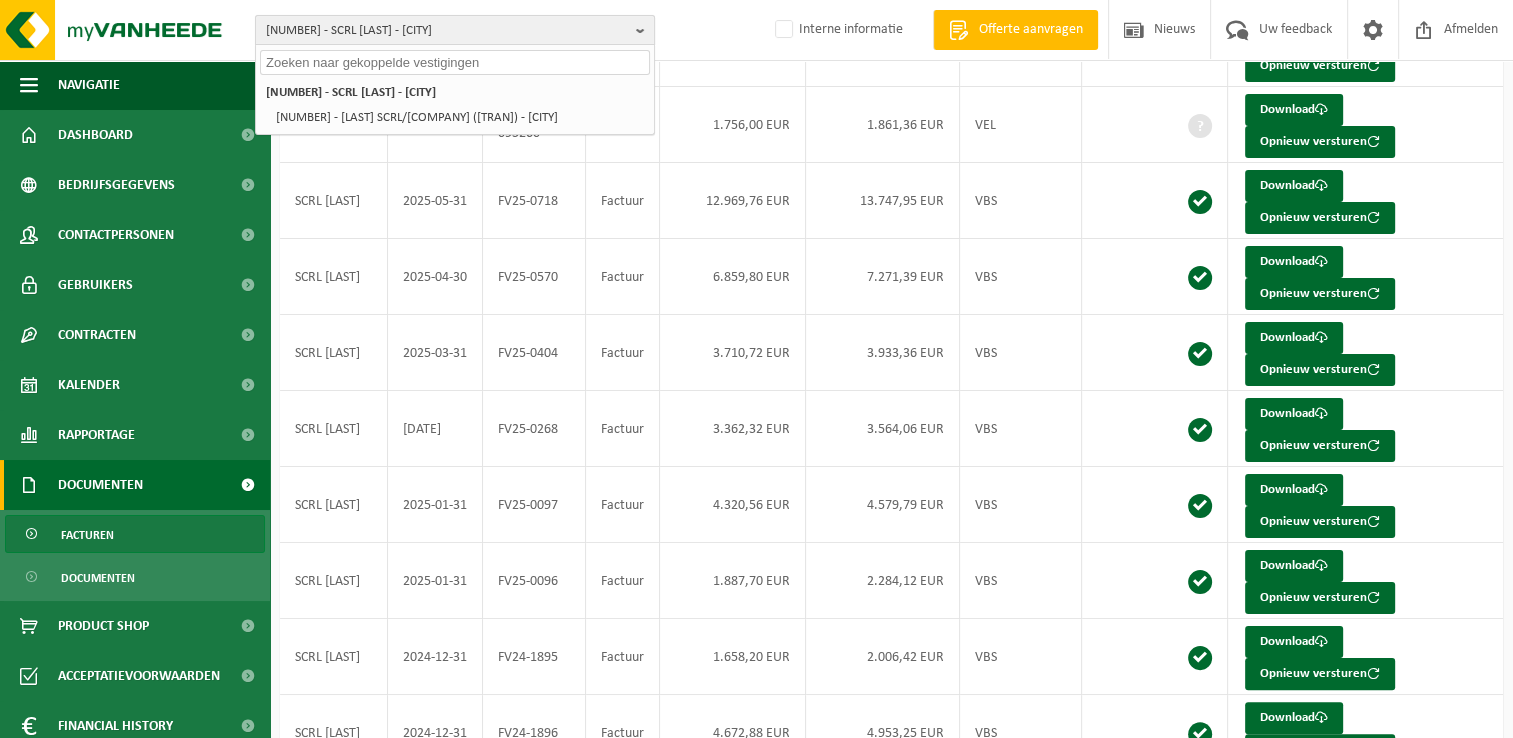 paste on "01-100615" 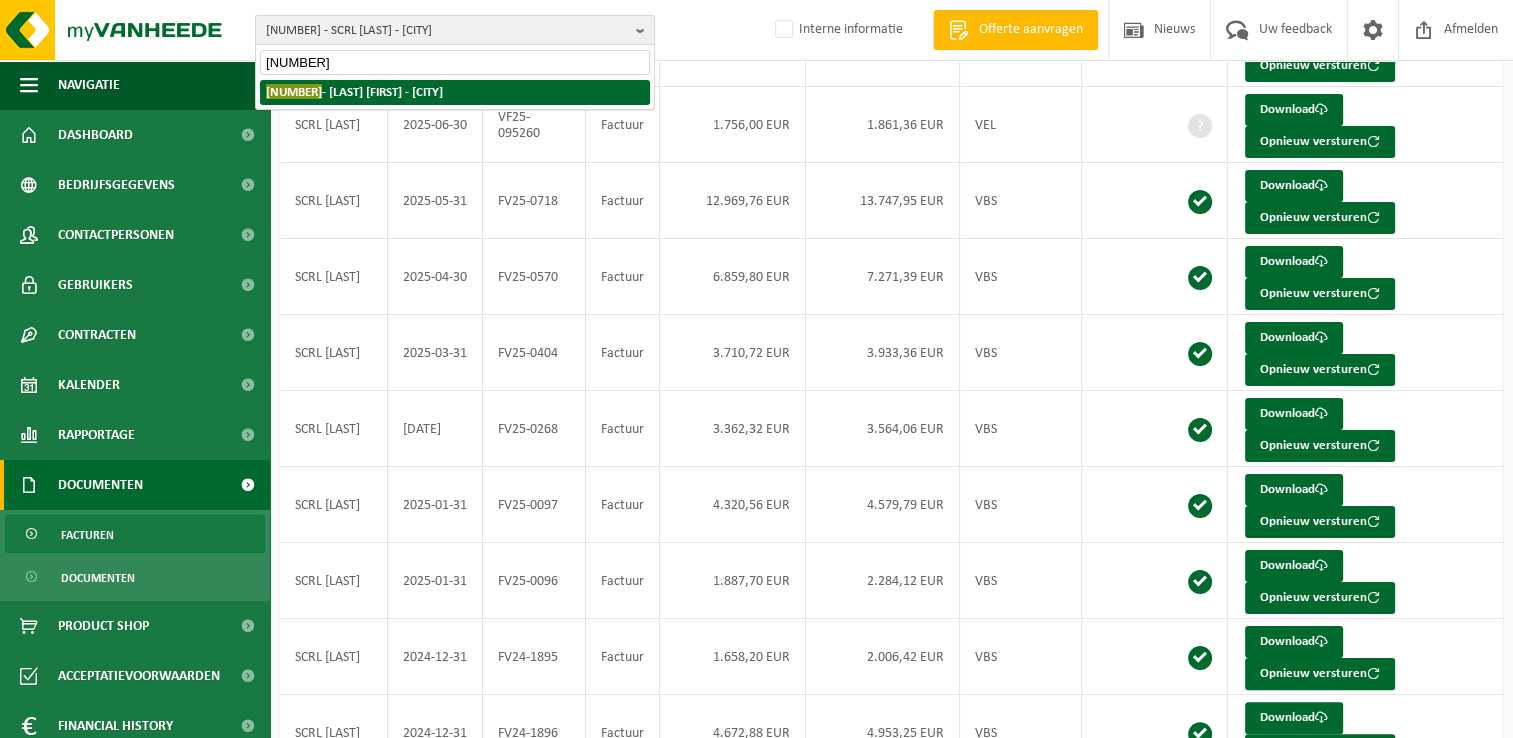 type on "01-100615" 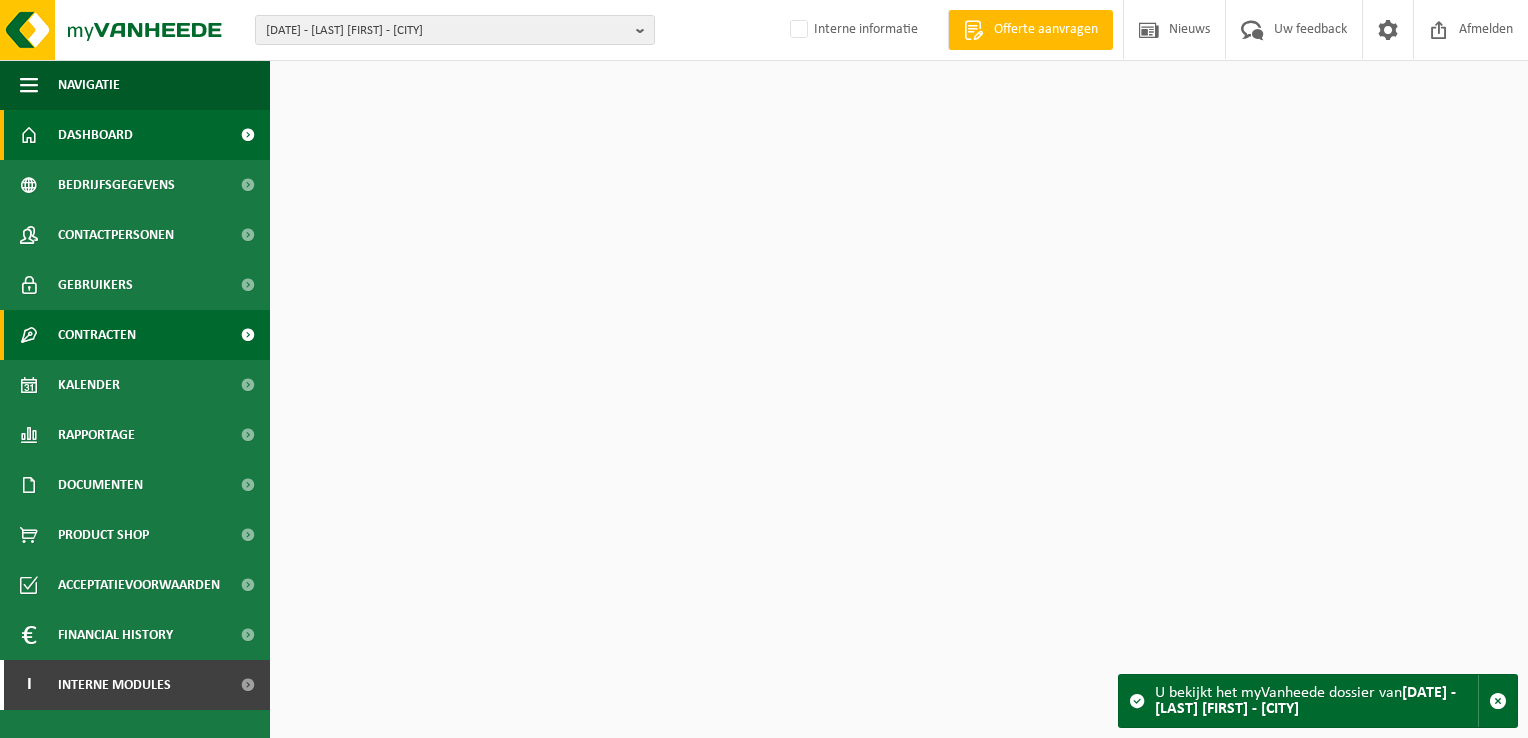 scroll, scrollTop: 0, scrollLeft: 0, axis: both 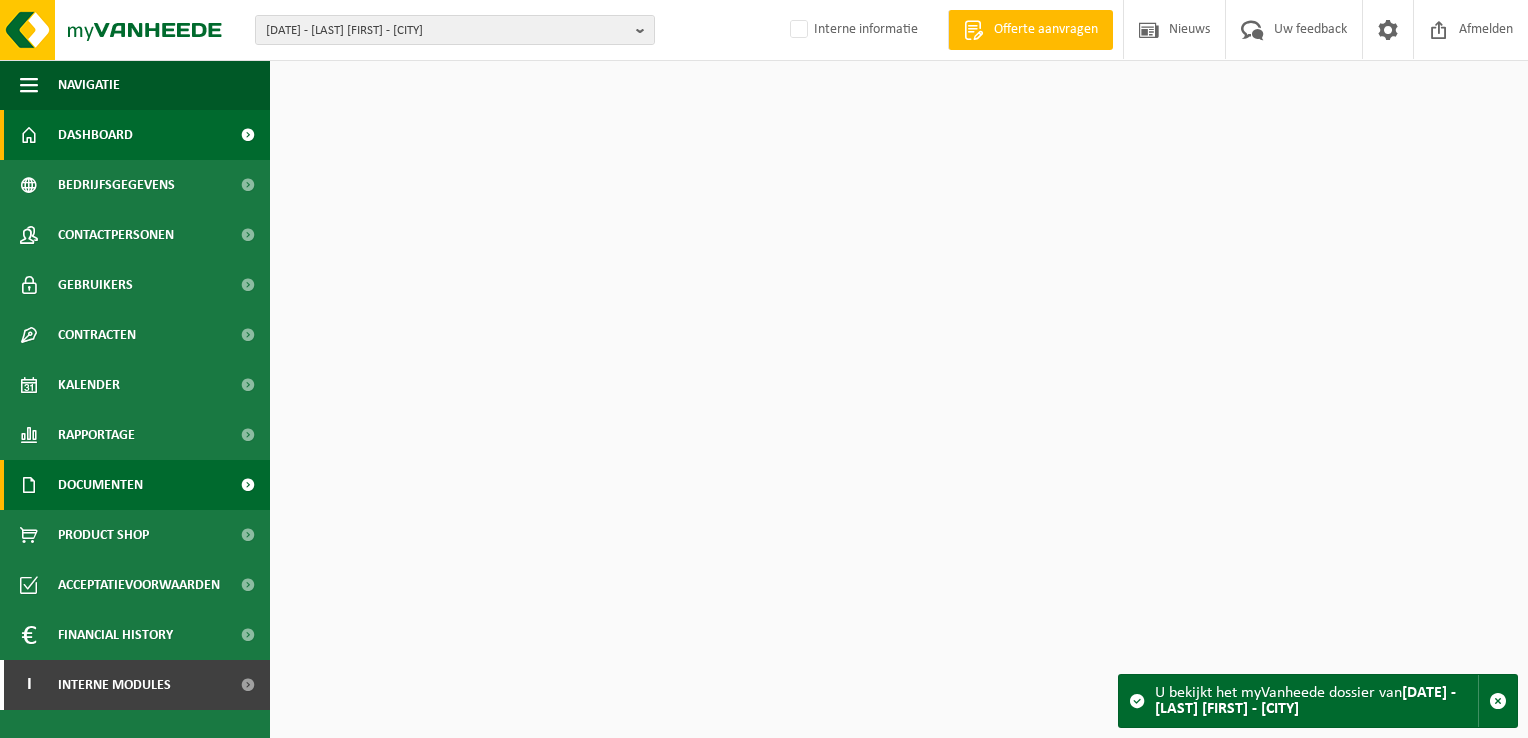 click on "Documenten" at bounding box center (100, 485) 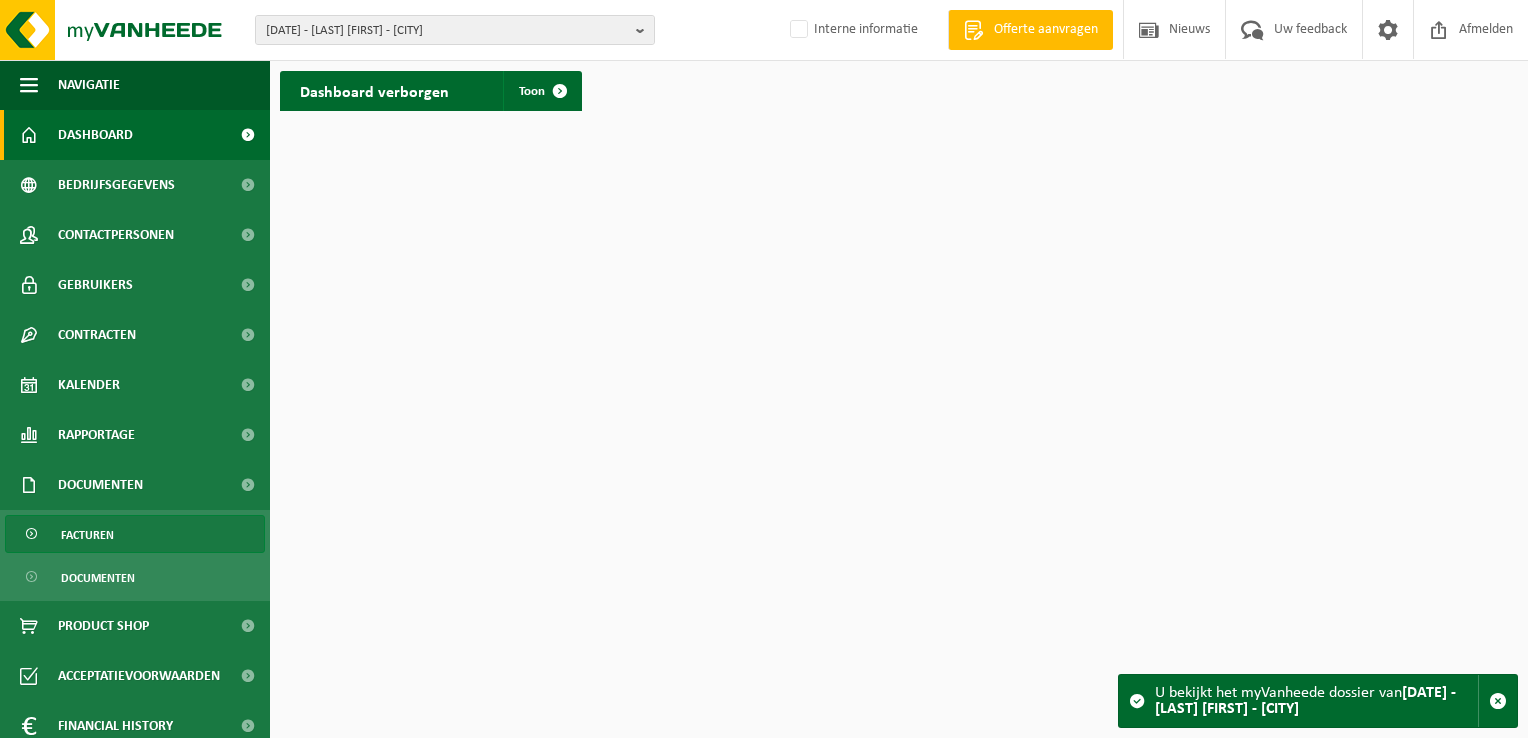 click on "Facturen" at bounding box center (135, 534) 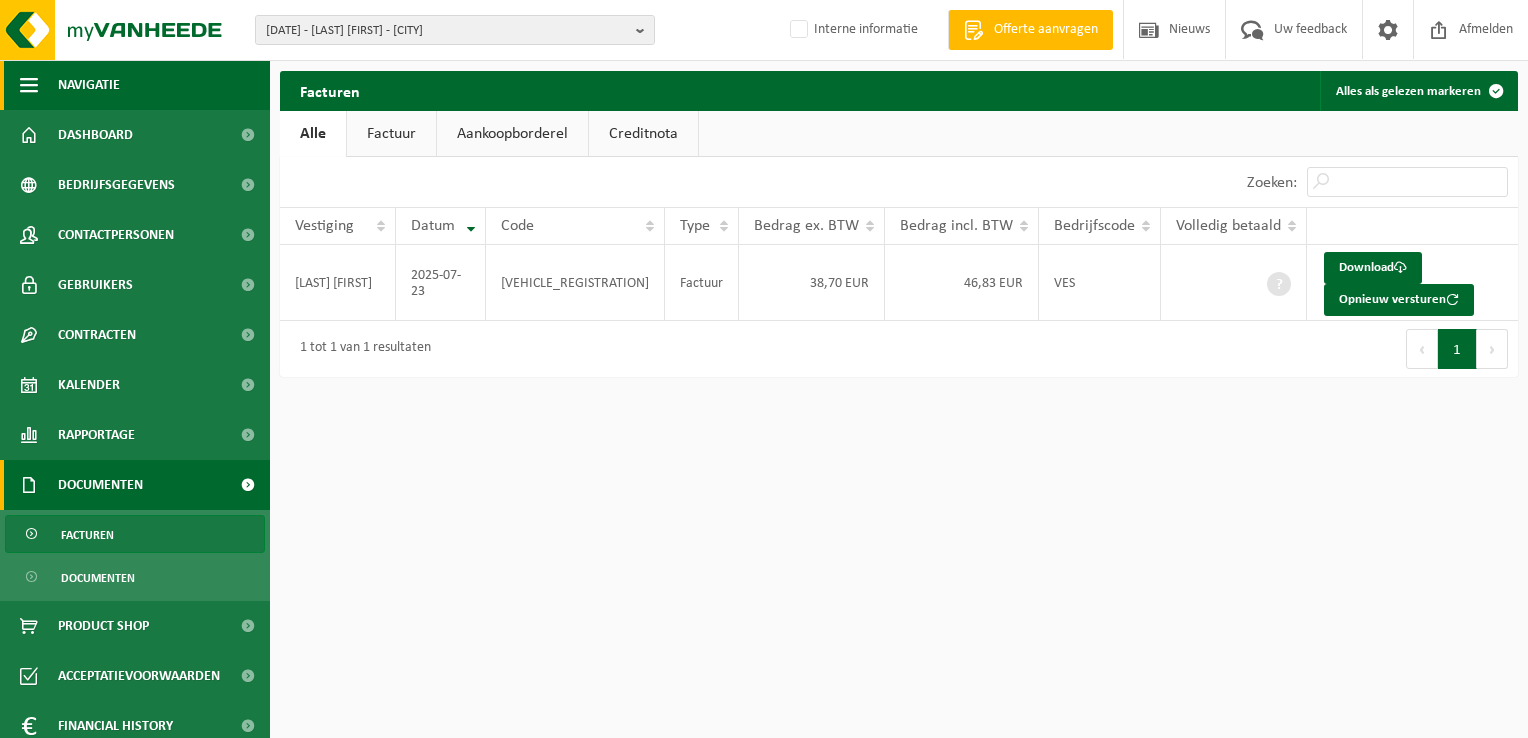 scroll, scrollTop: 0, scrollLeft: 0, axis: both 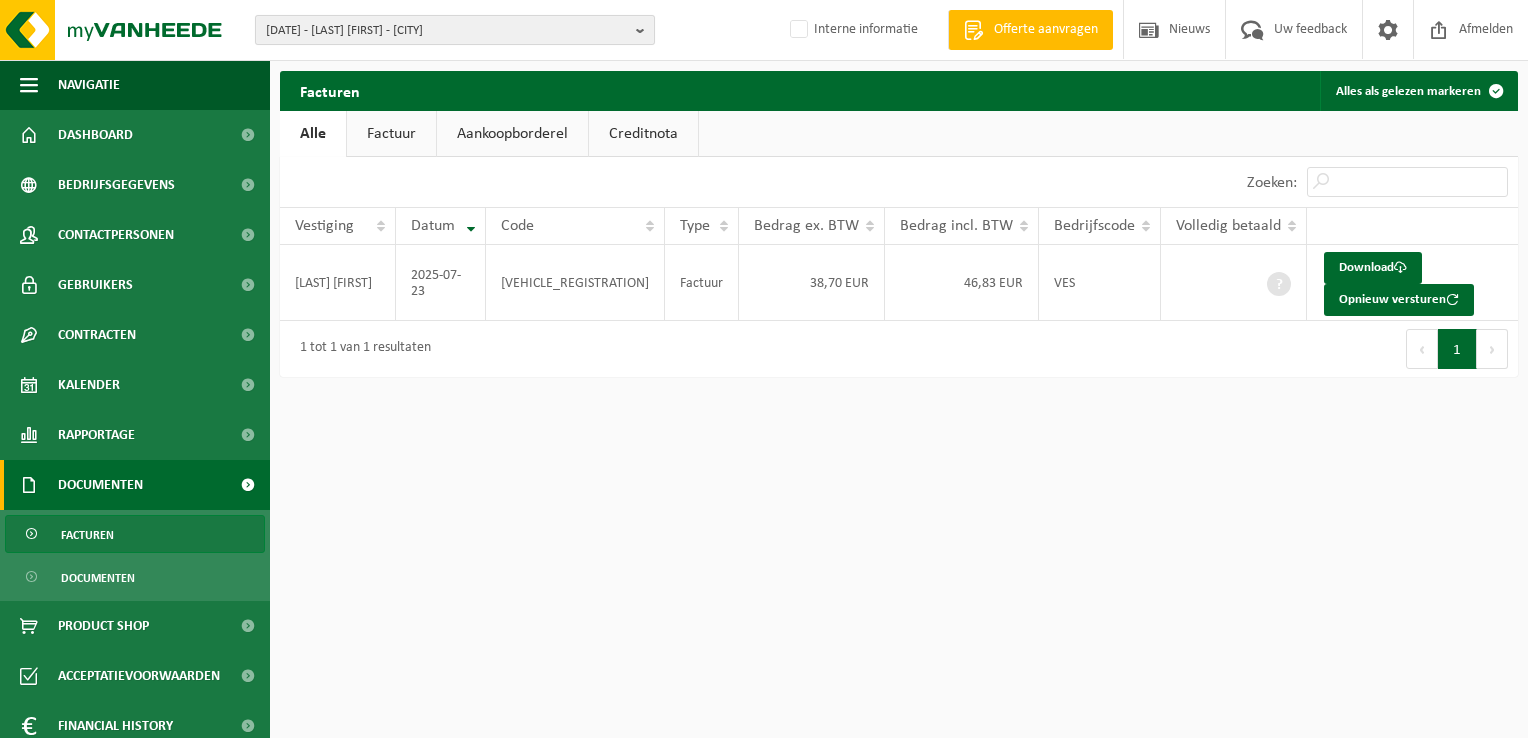 click on "[DATE] - [LAST] [FIRST] - [CITY]" at bounding box center [447, 31] 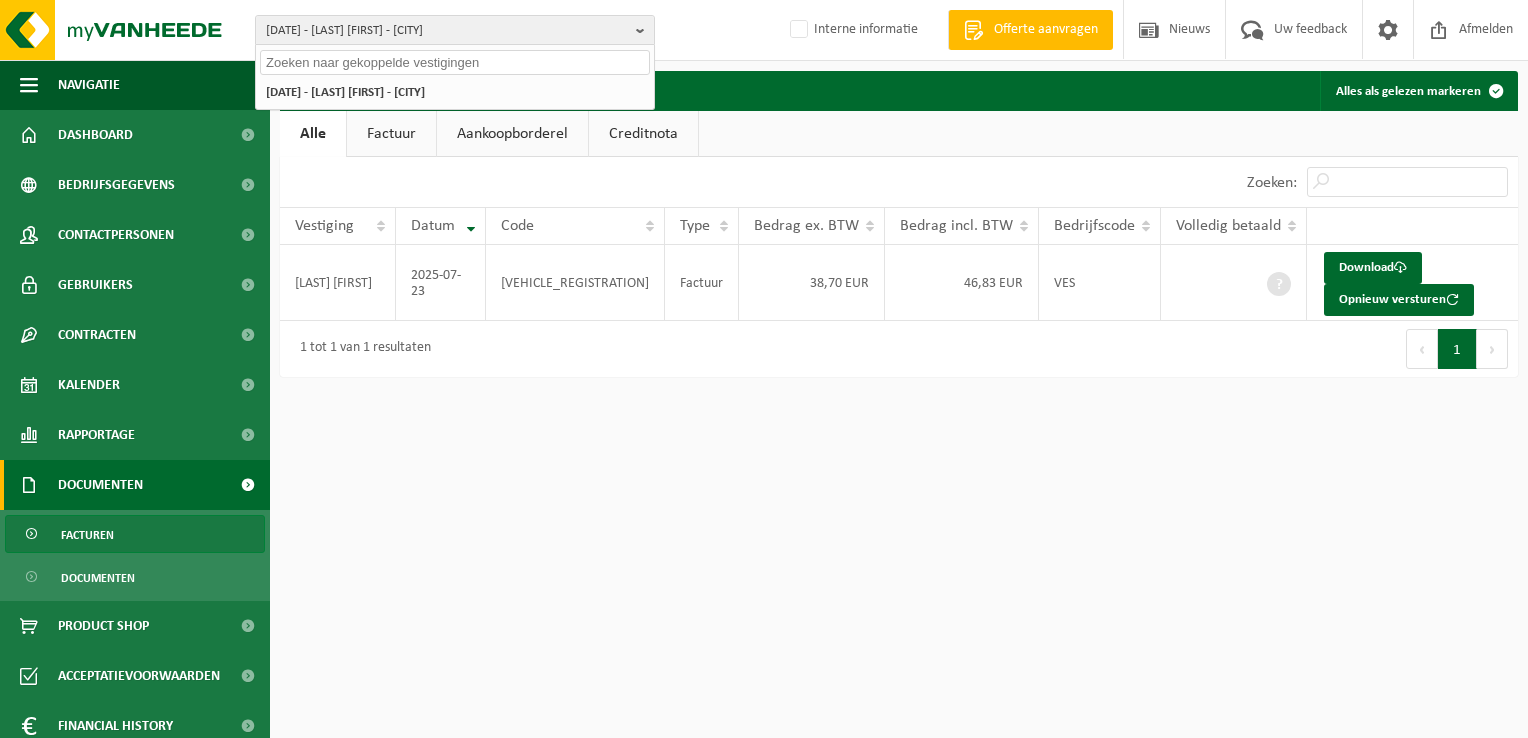 paste on "[ACCOUNT_NUMBER]" 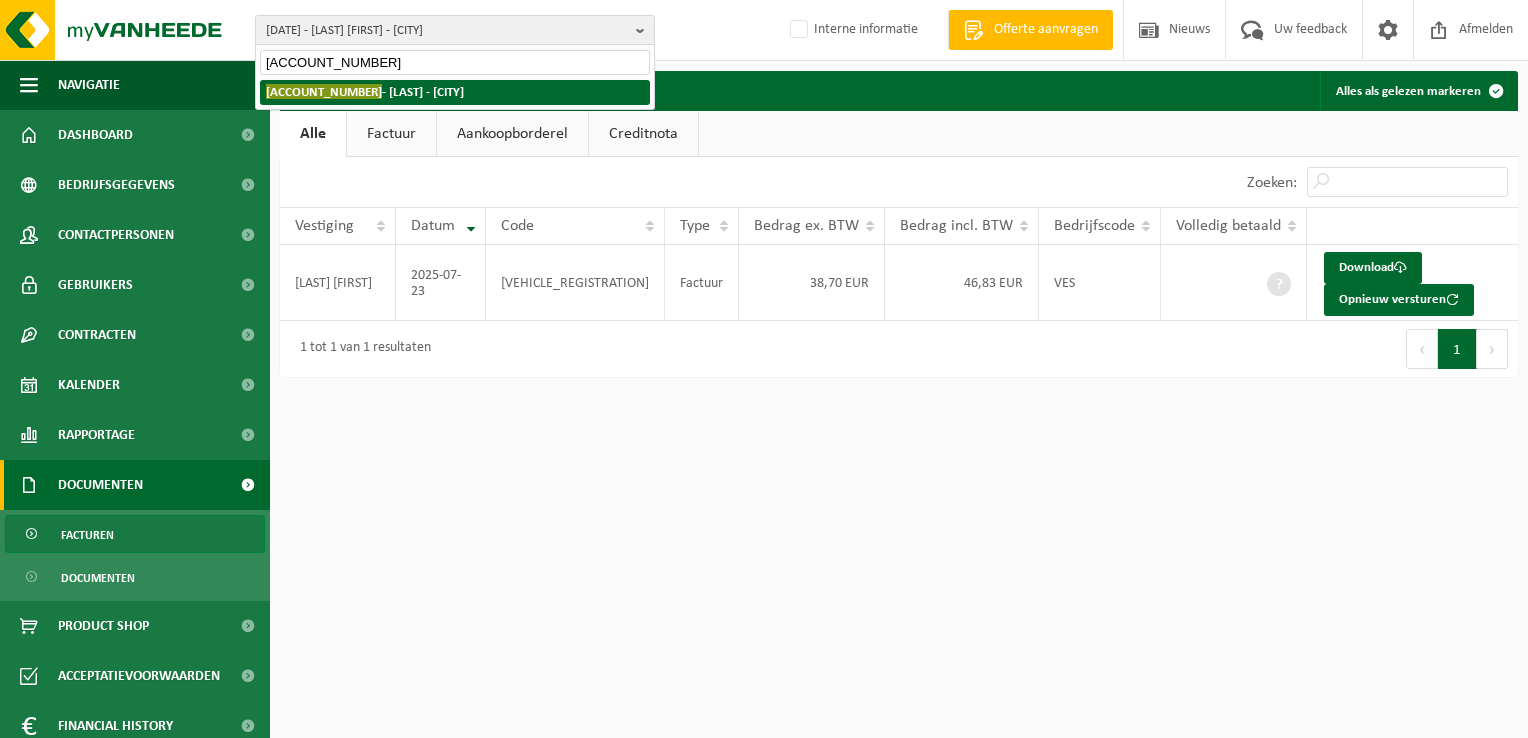 type on "10-877979" 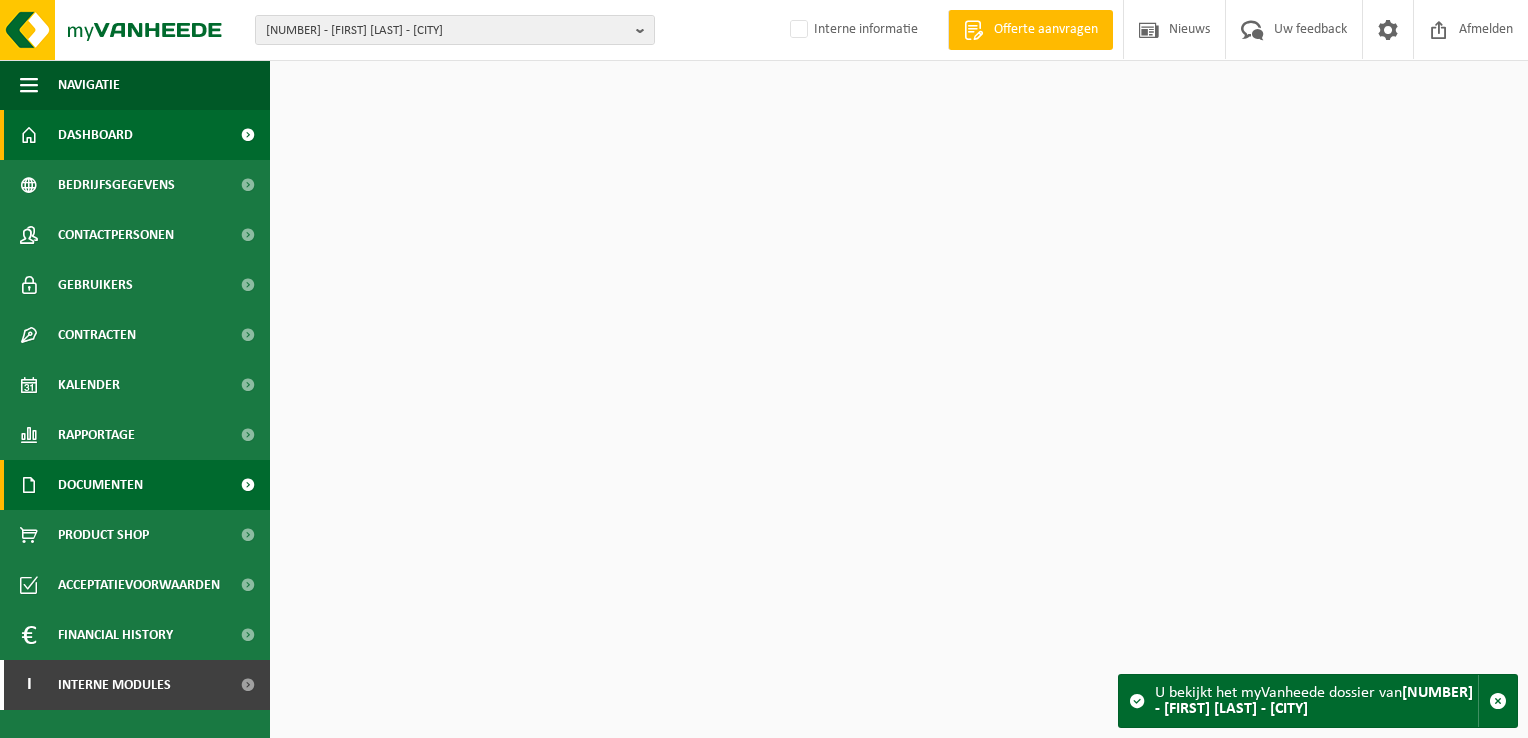 scroll, scrollTop: 0, scrollLeft: 0, axis: both 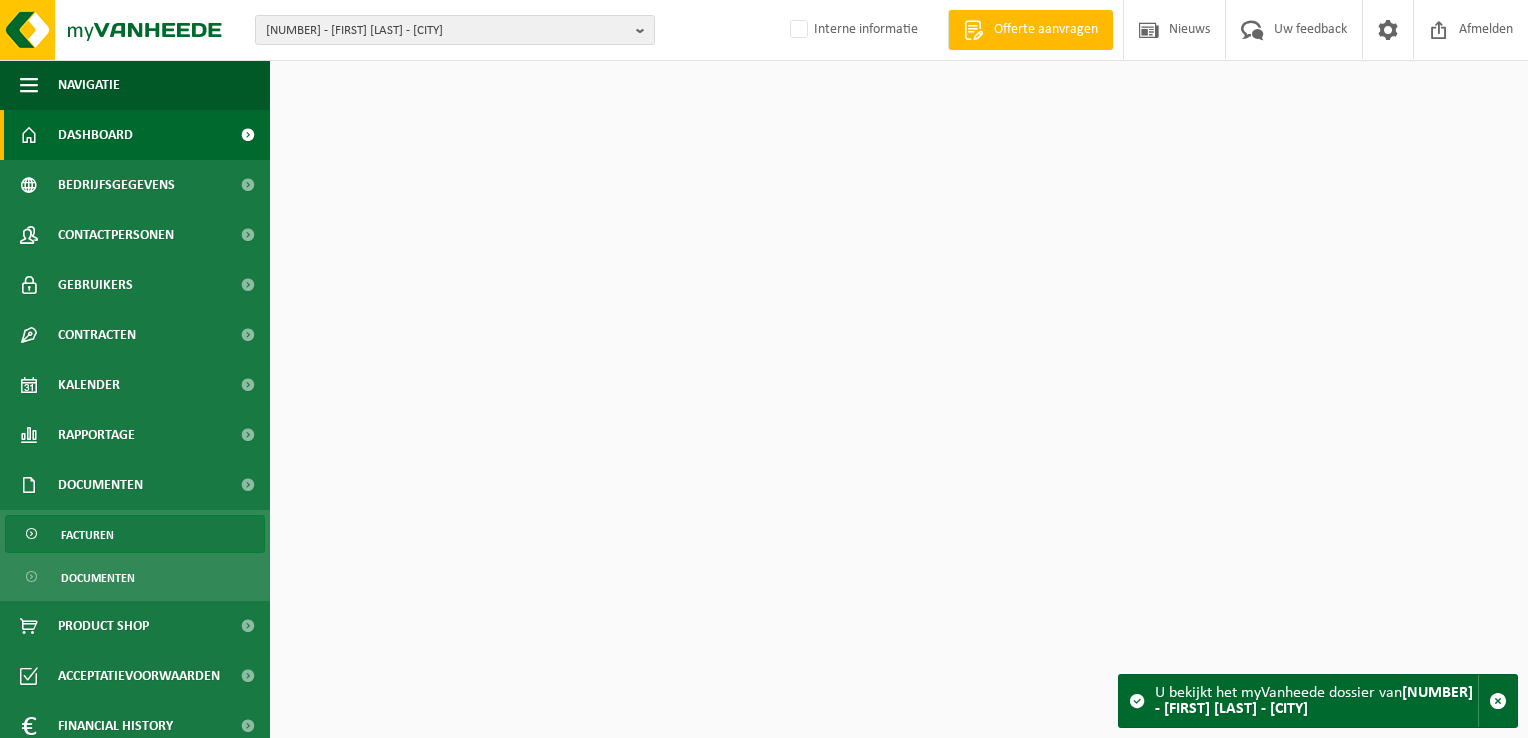 click on "Facturen" at bounding box center (135, 534) 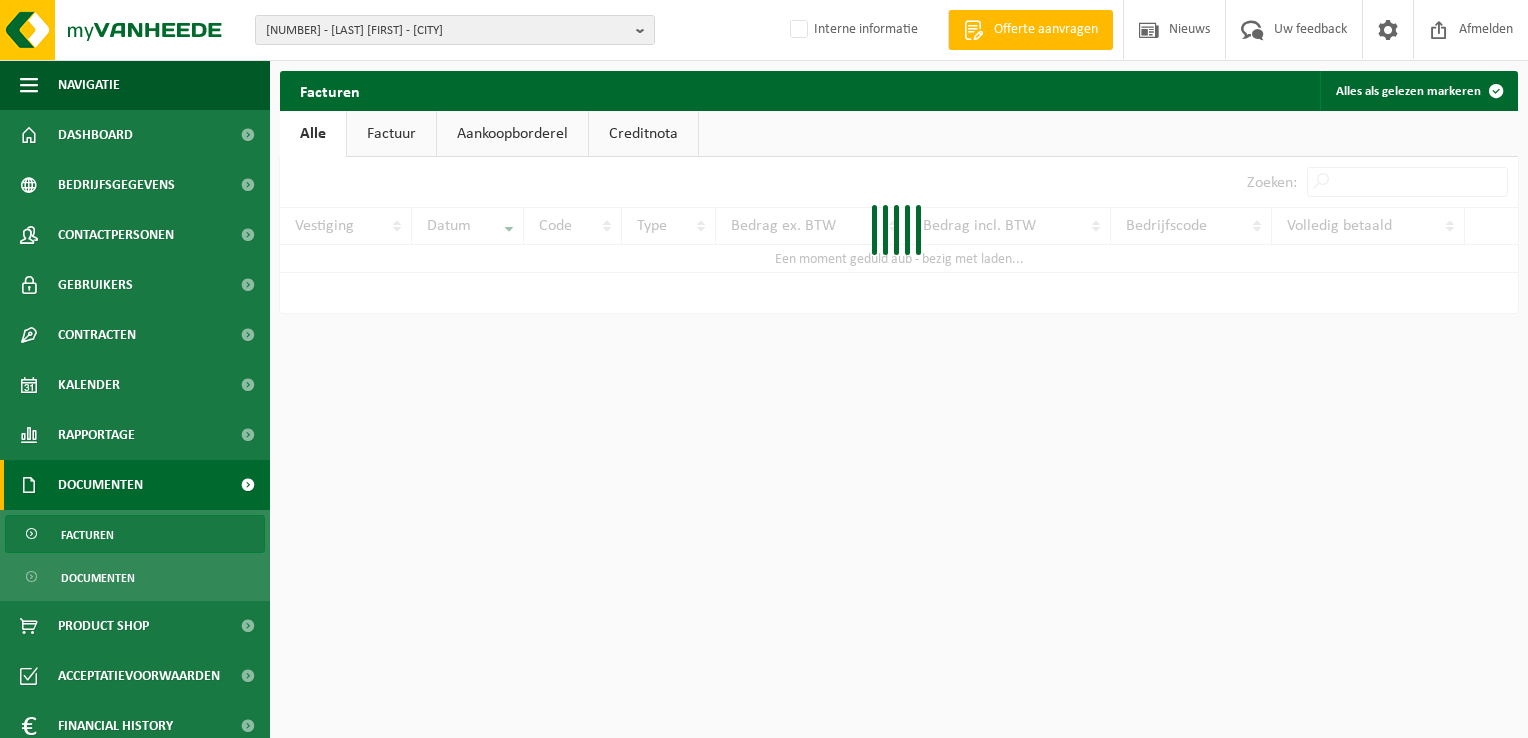 scroll, scrollTop: 0, scrollLeft: 0, axis: both 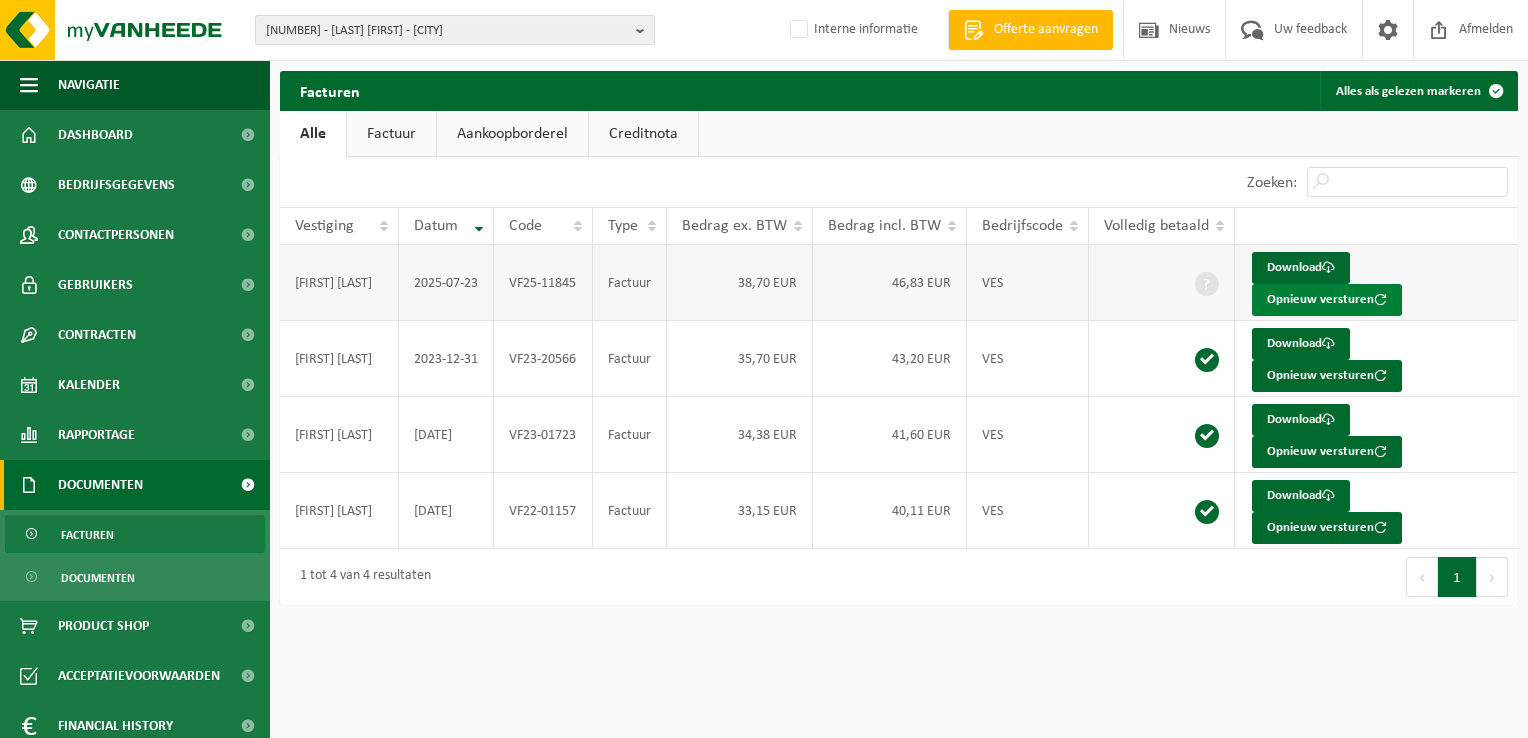 click on "Opnieuw versturen" at bounding box center (1327, 300) 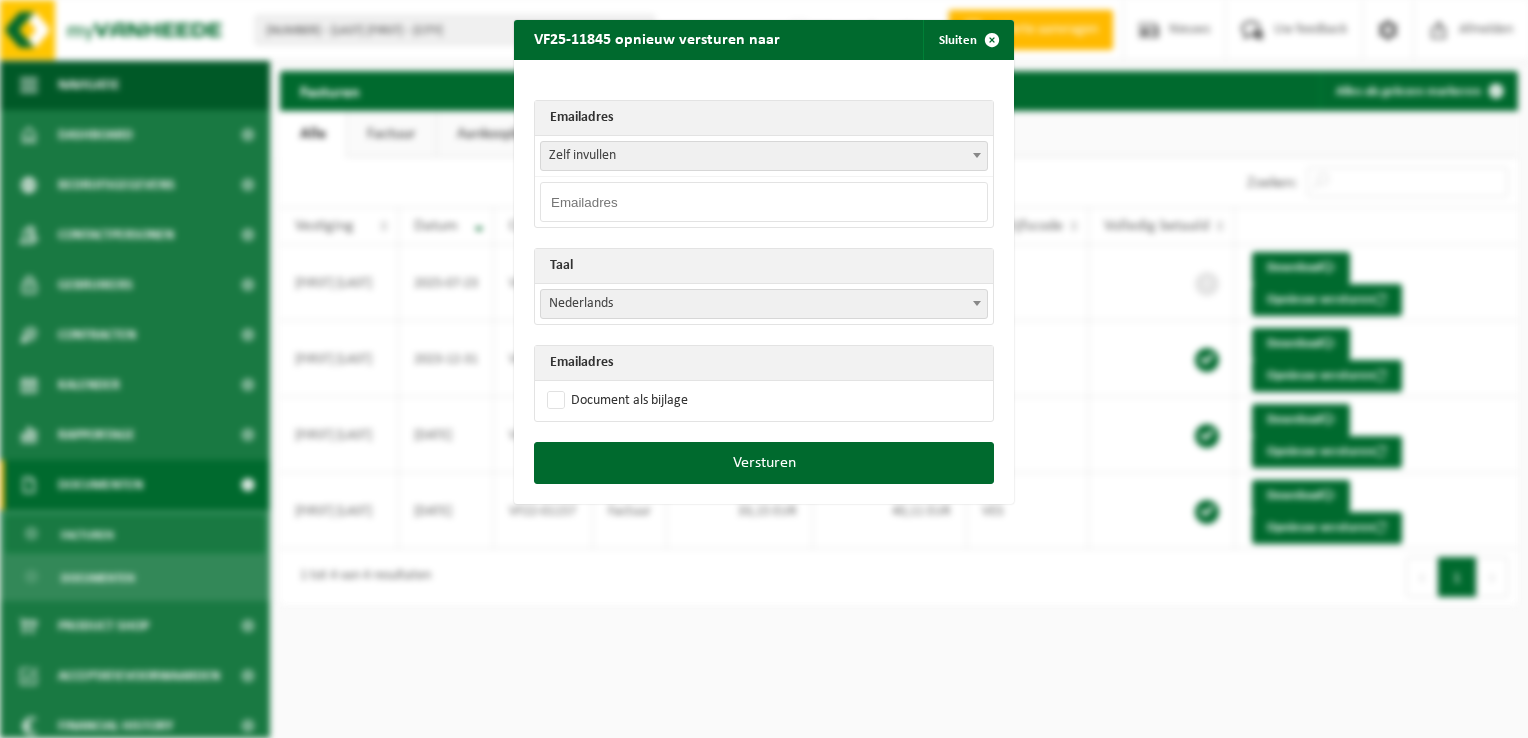 click on "Zelf invullen" at bounding box center [764, 156] 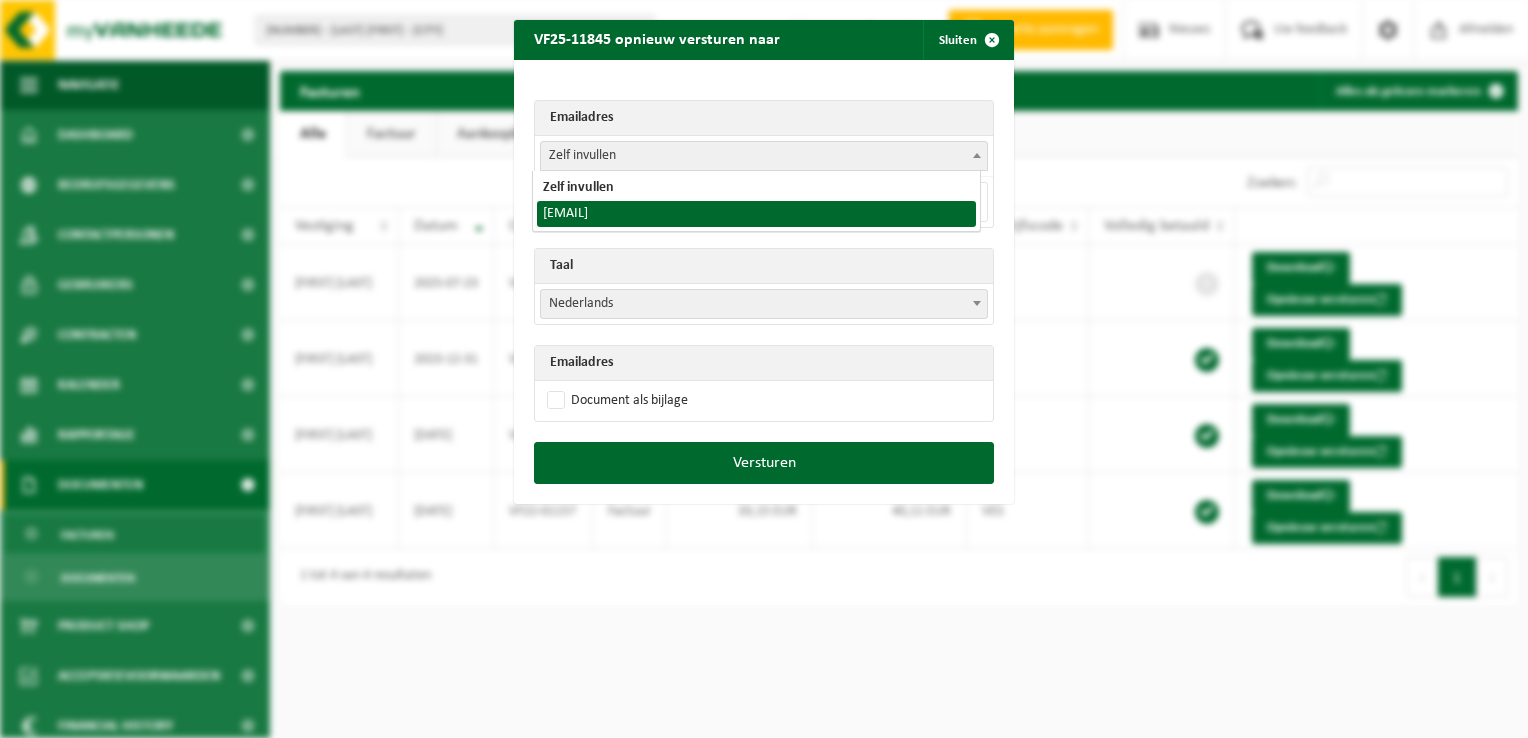 select on "lander.coene@telenet.be" 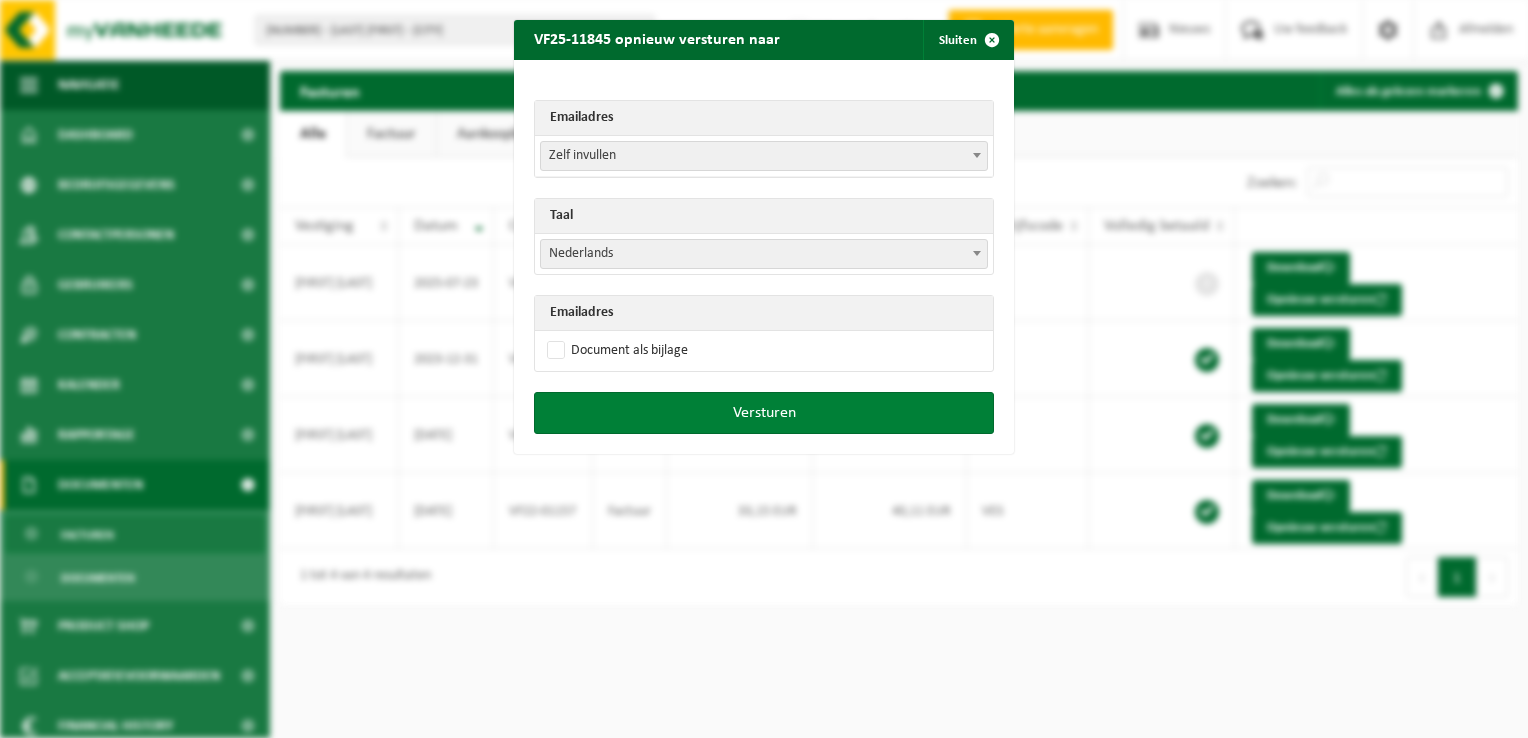 click on "Versturen" at bounding box center [764, 413] 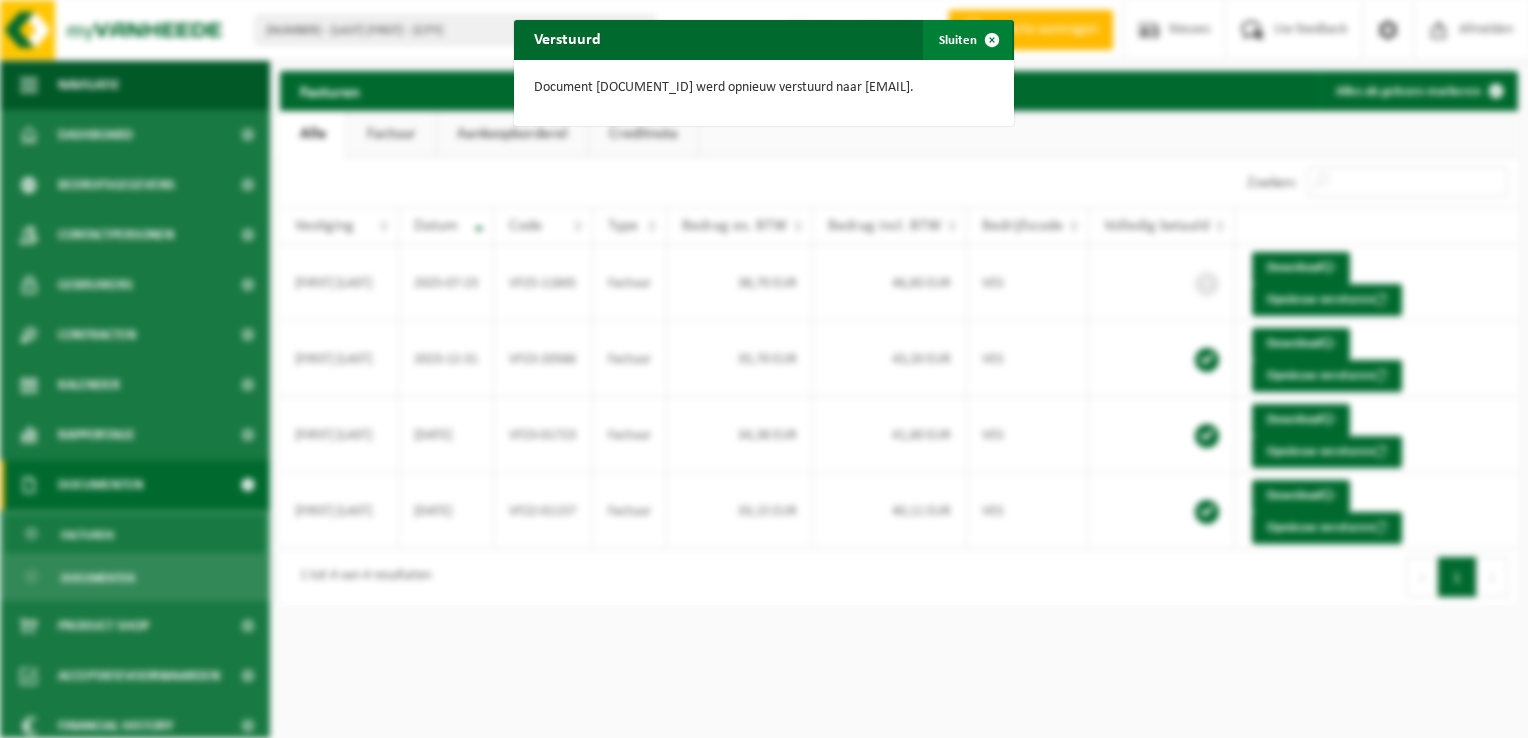 click at bounding box center [992, 40] 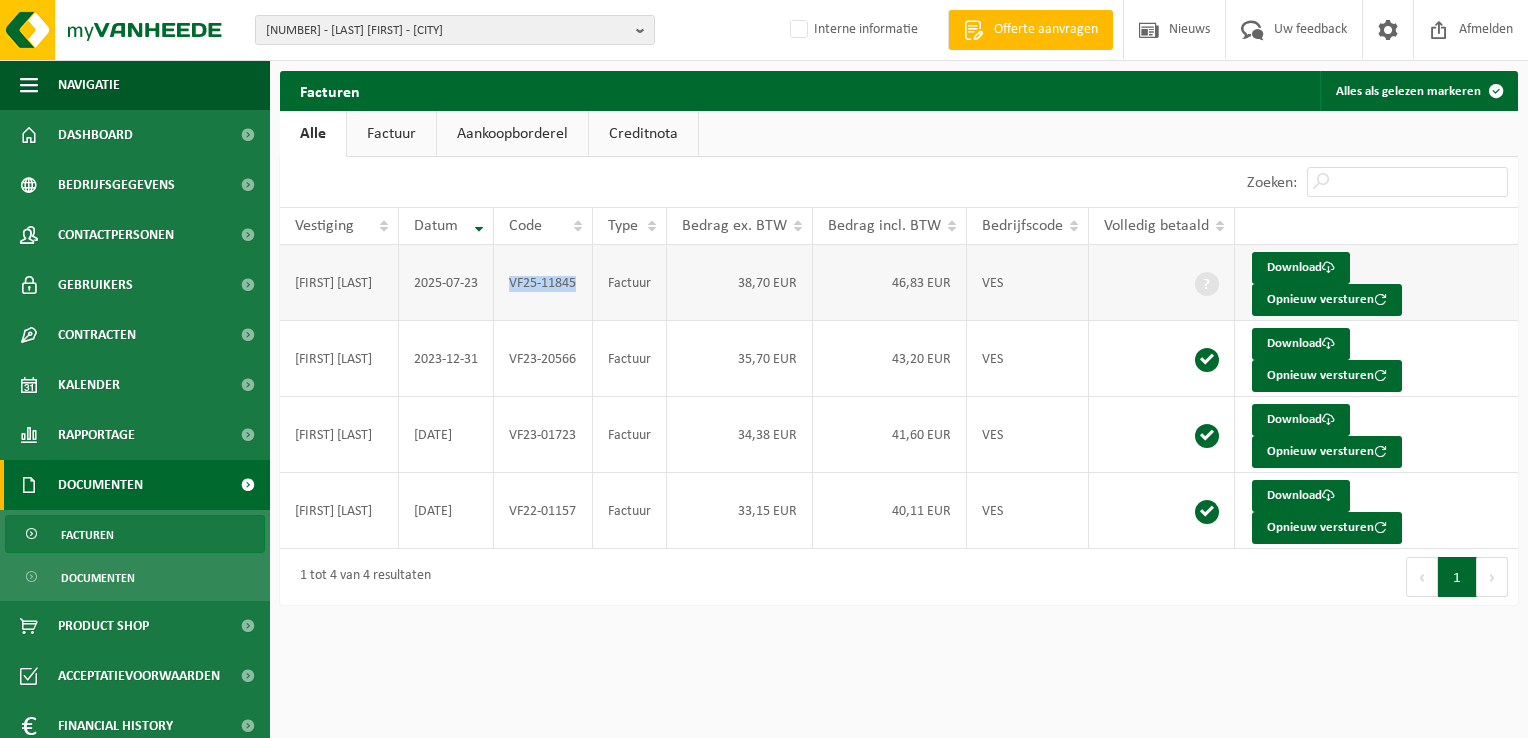 drag, startPoint x: 580, startPoint y: 273, endPoint x: 510, endPoint y: 272, distance: 70.00714 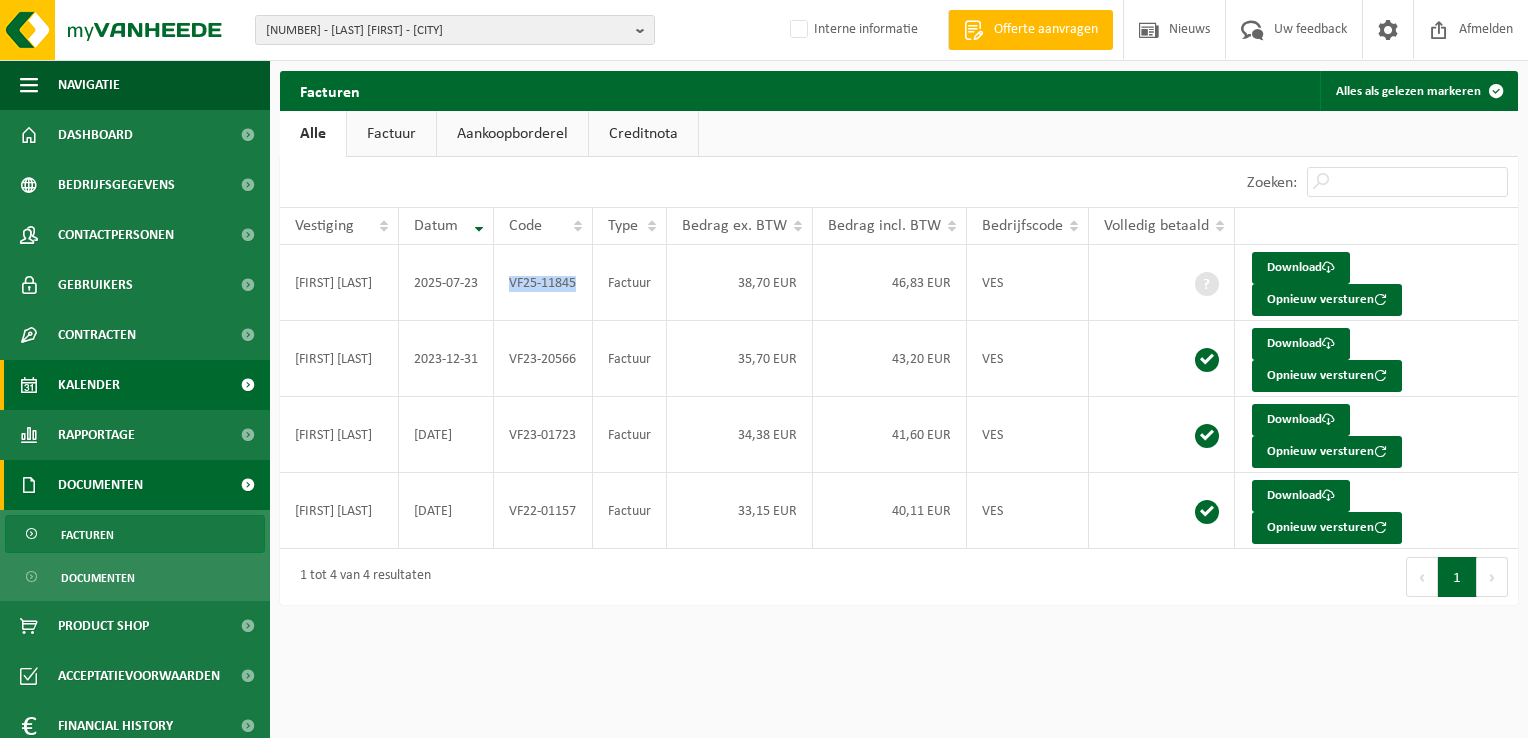 copy on "VF25-11845" 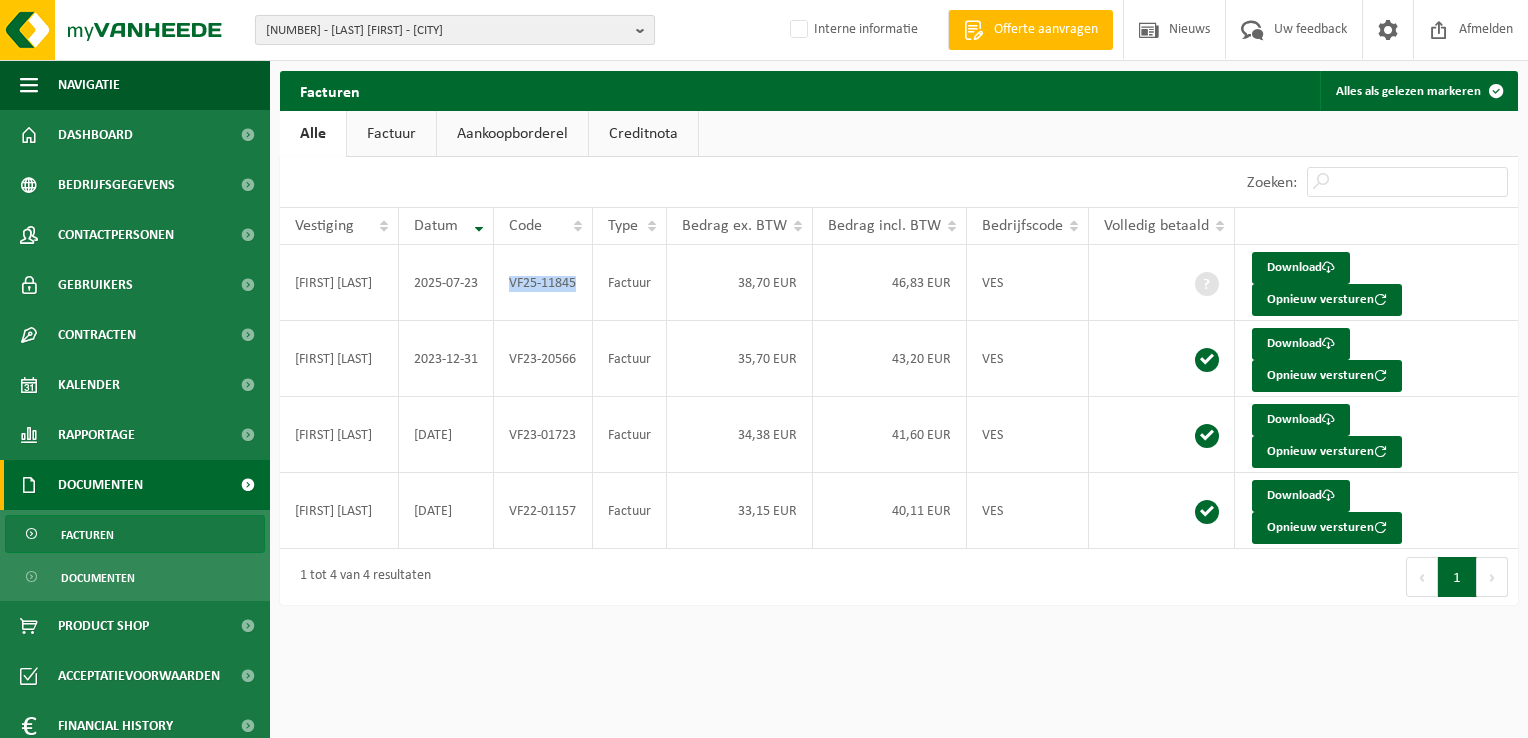 click on "10-877979 - COENE LANDER - HOUTHULST" at bounding box center [447, 31] 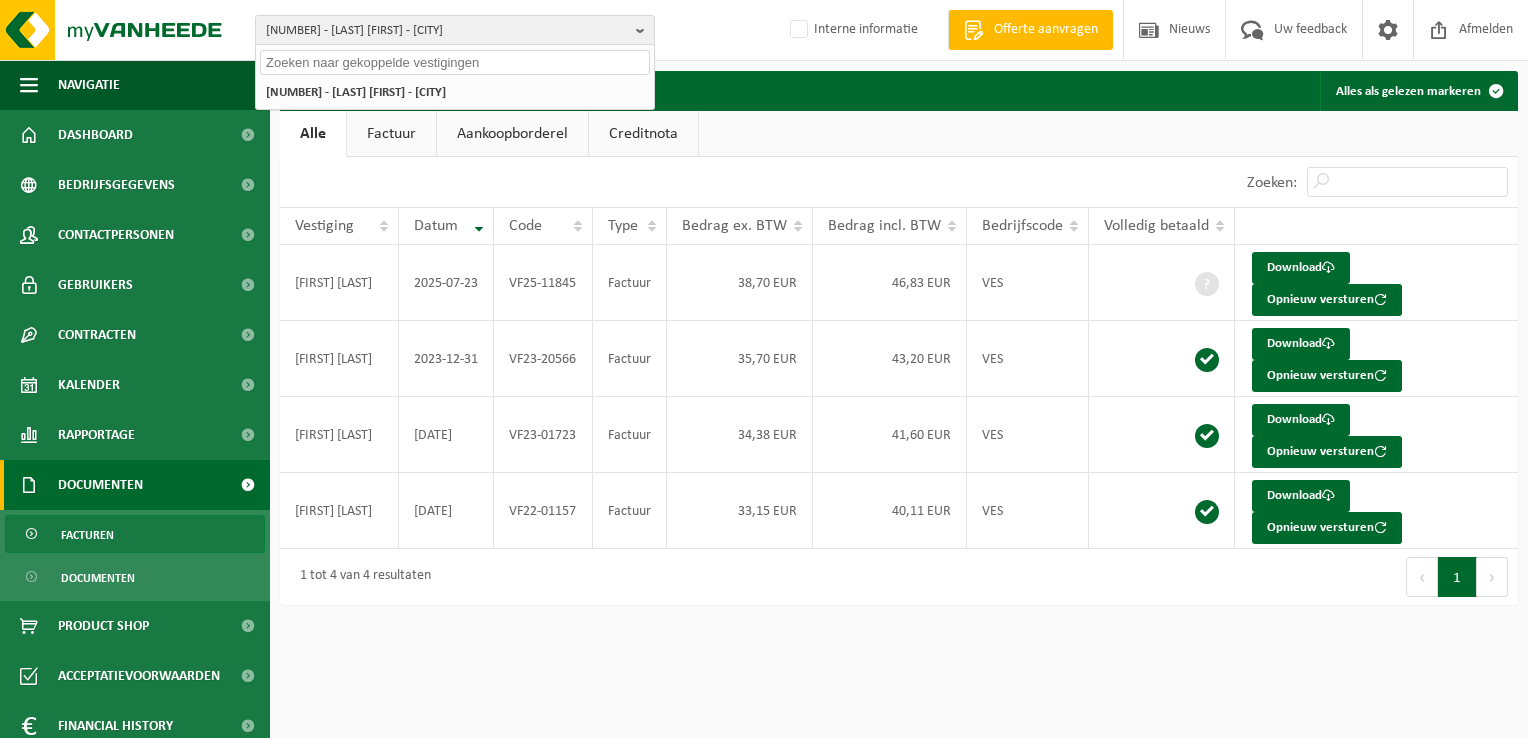 paste on "10-978774" 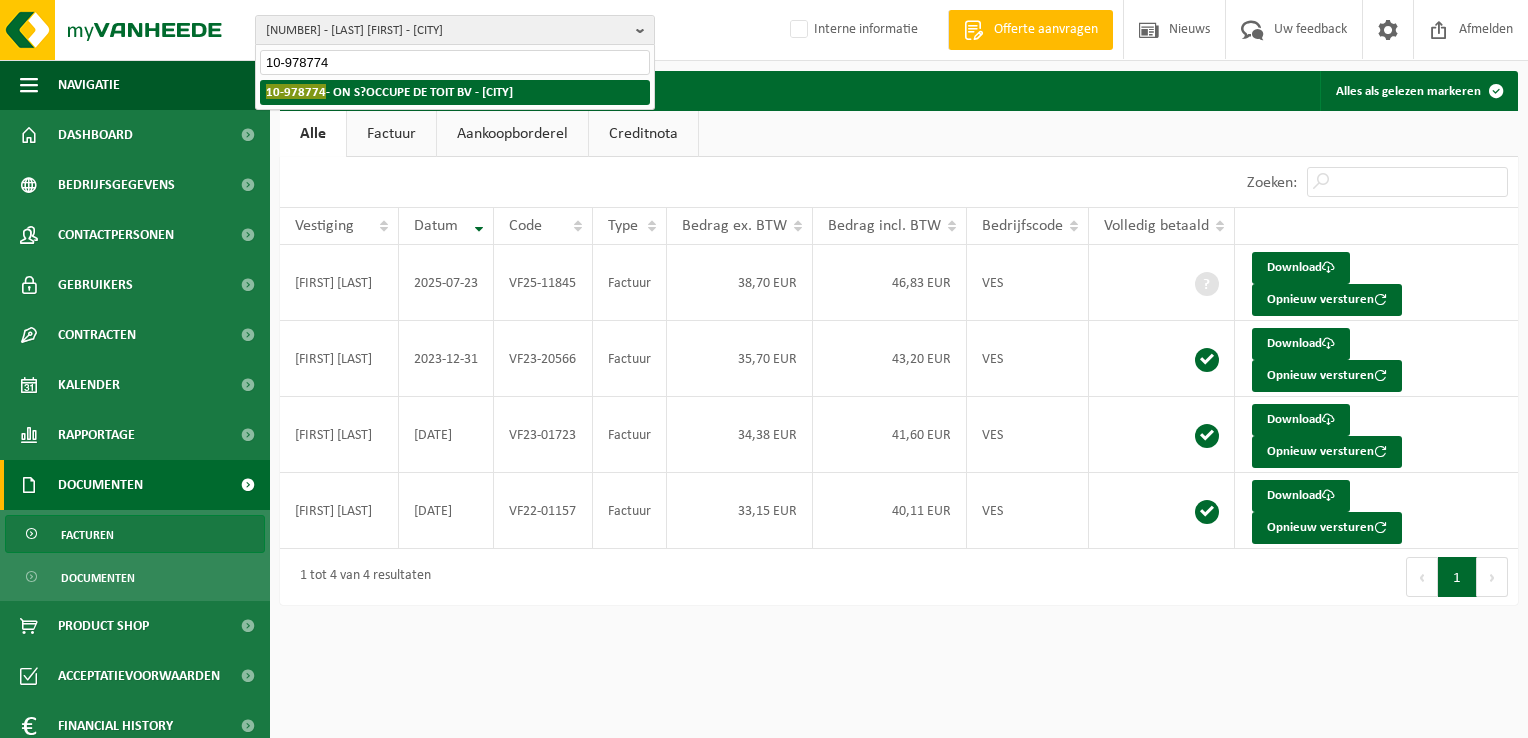 type on "10-978774" 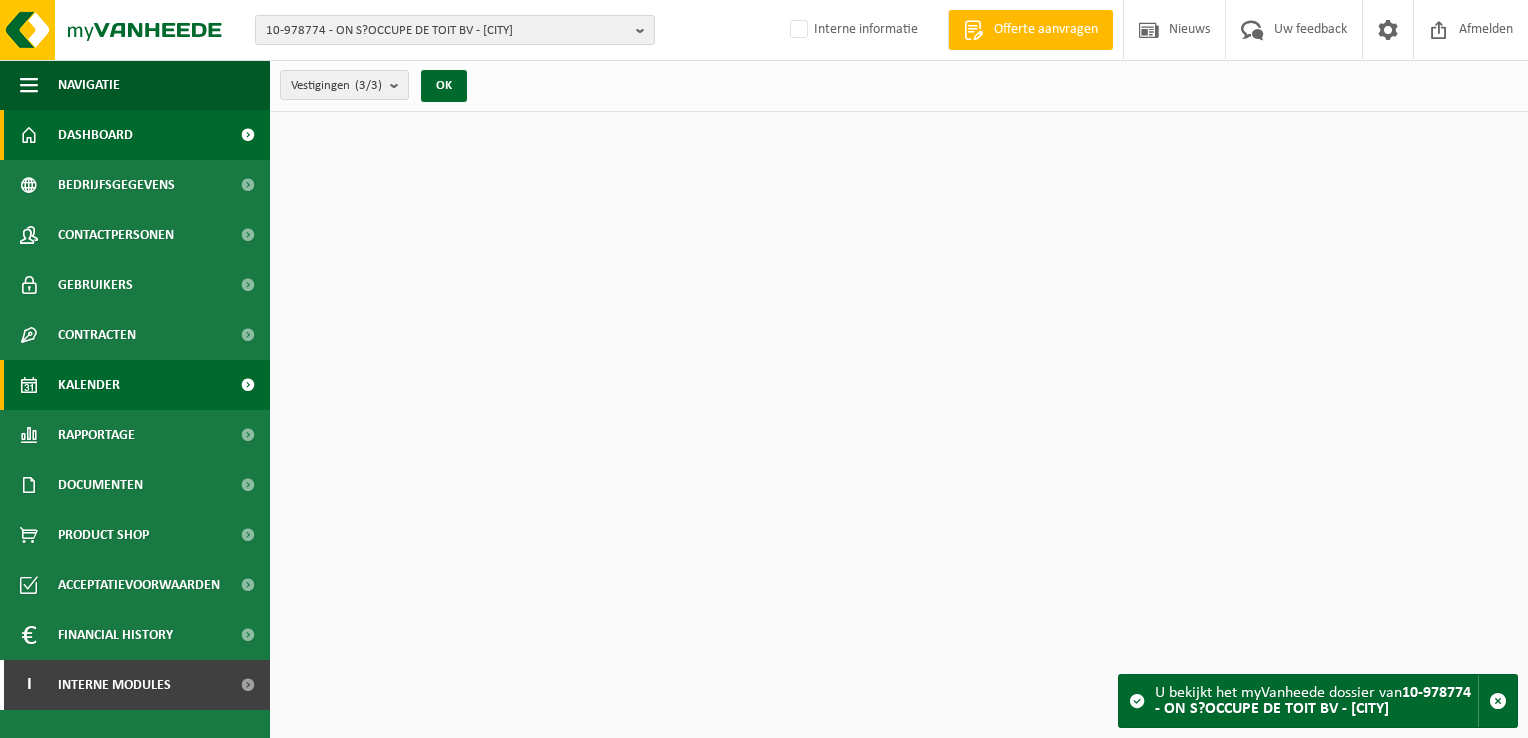 scroll, scrollTop: 0, scrollLeft: 0, axis: both 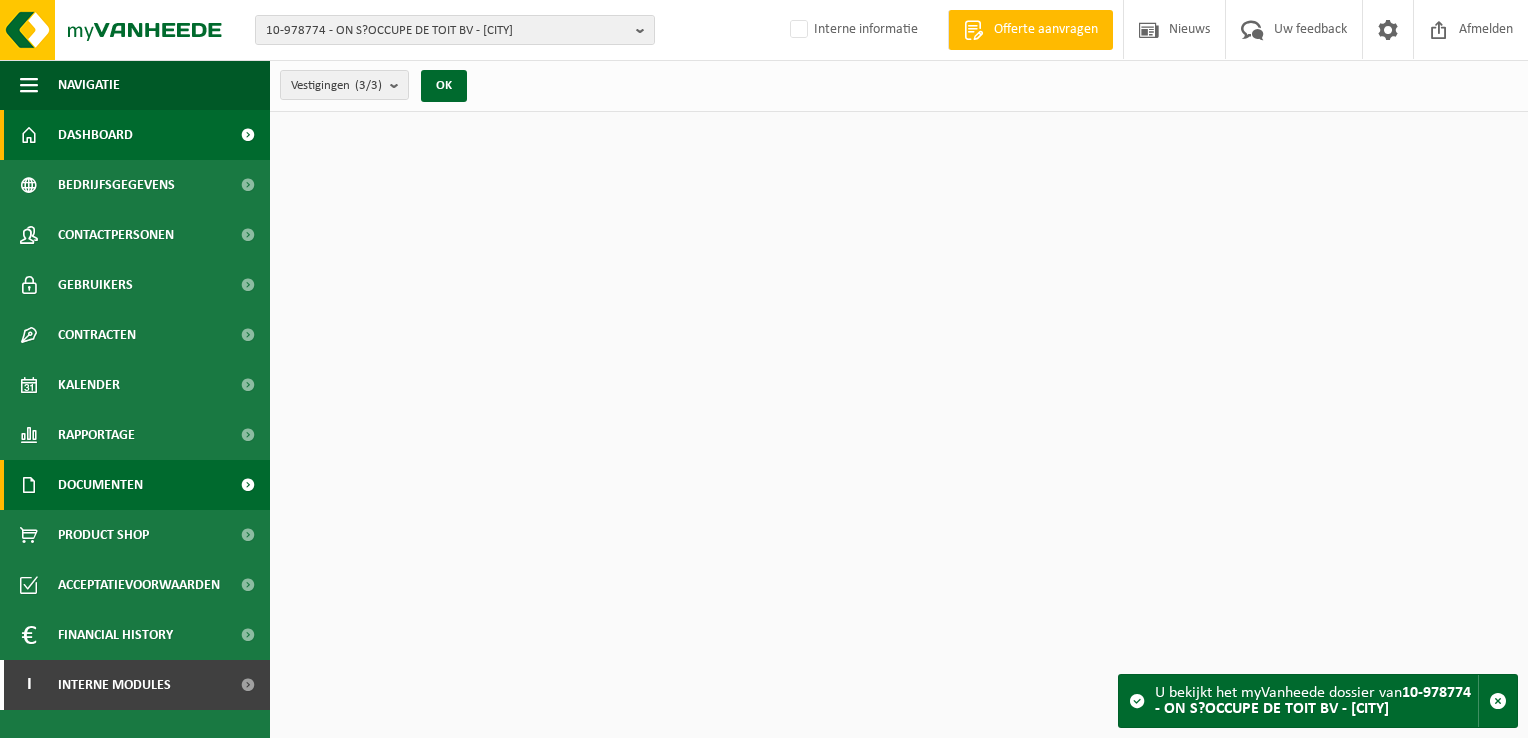 click on "Documenten" at bounding box center [100, 485] 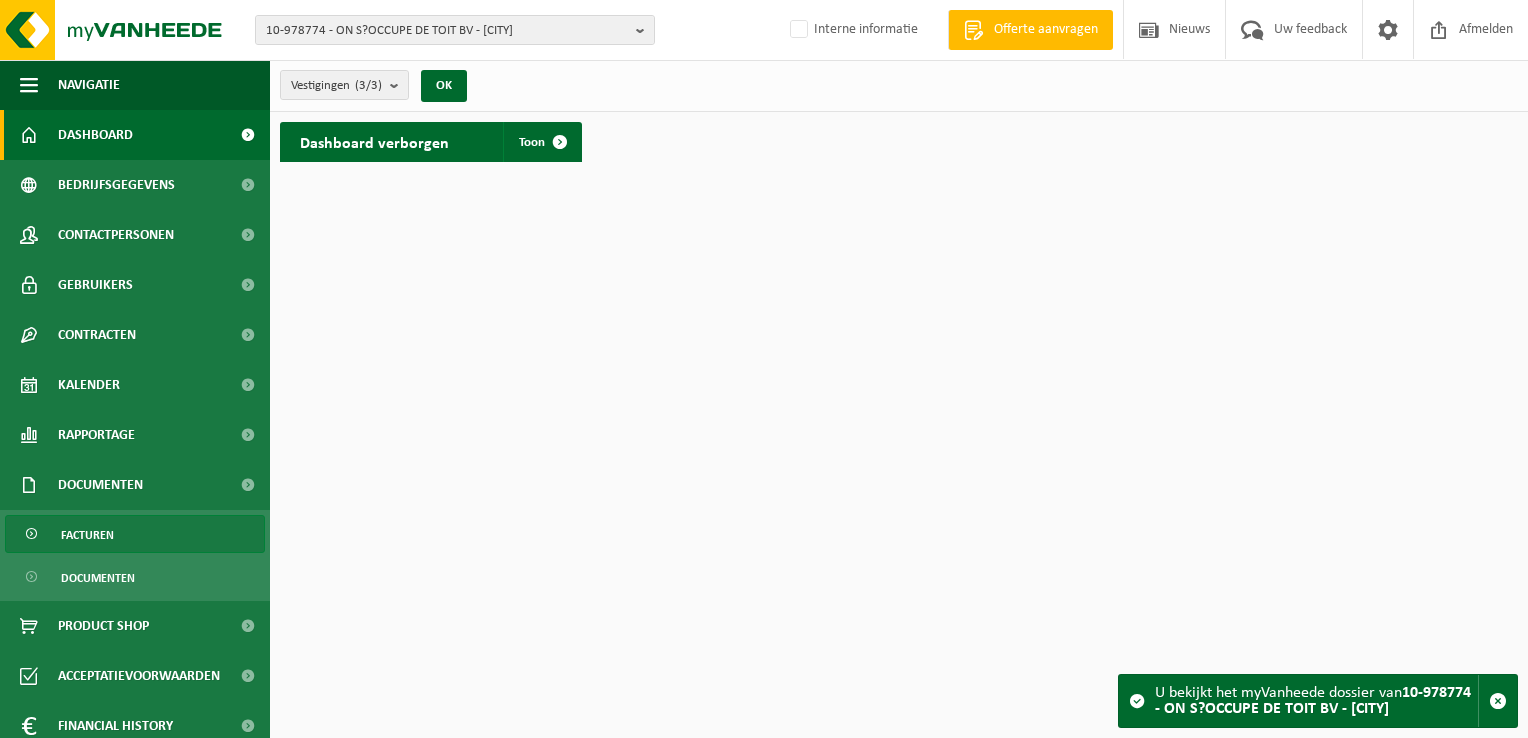click on "Facturen" at bounding box center [135, 534] 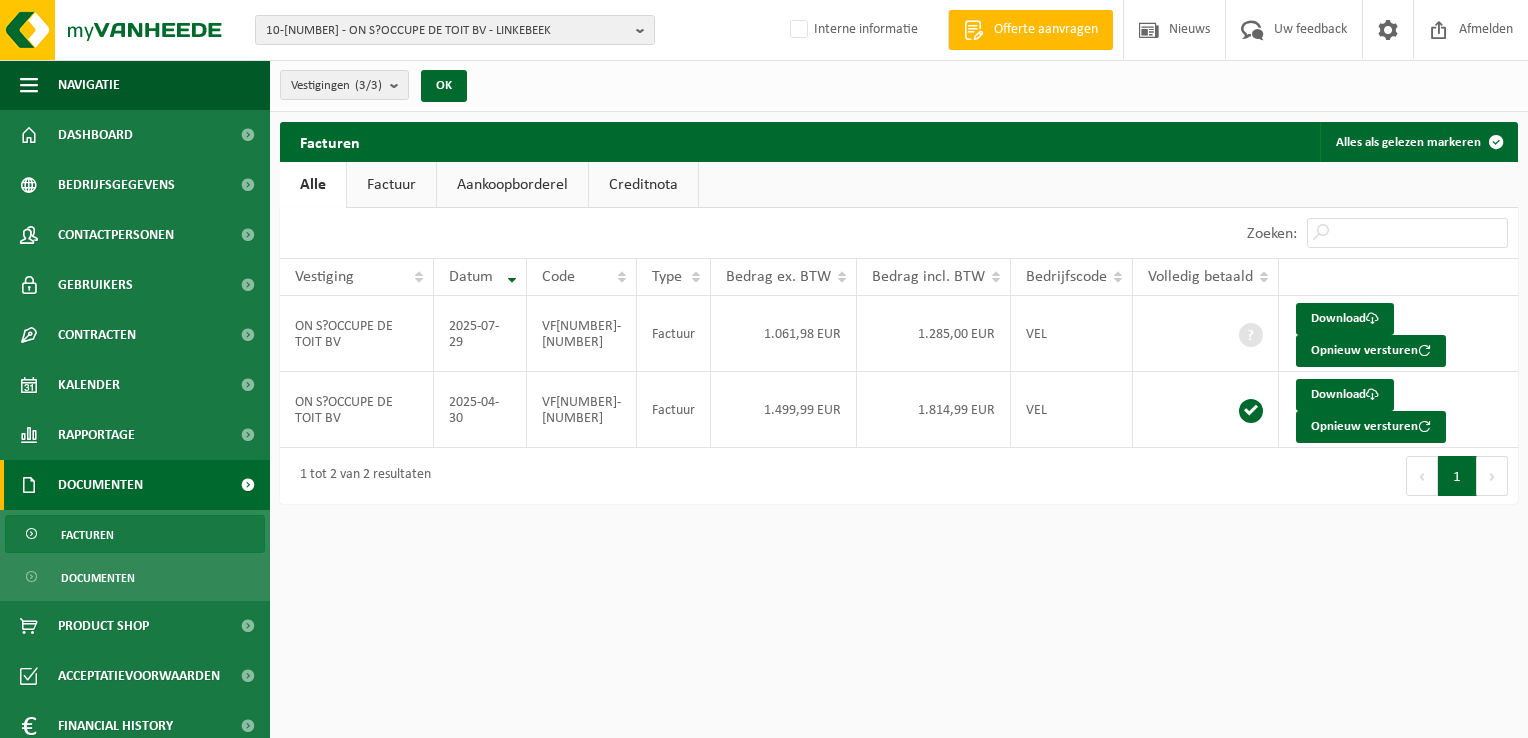 scroll, scrollTop: 0, scrollLeft: 0, axis: both 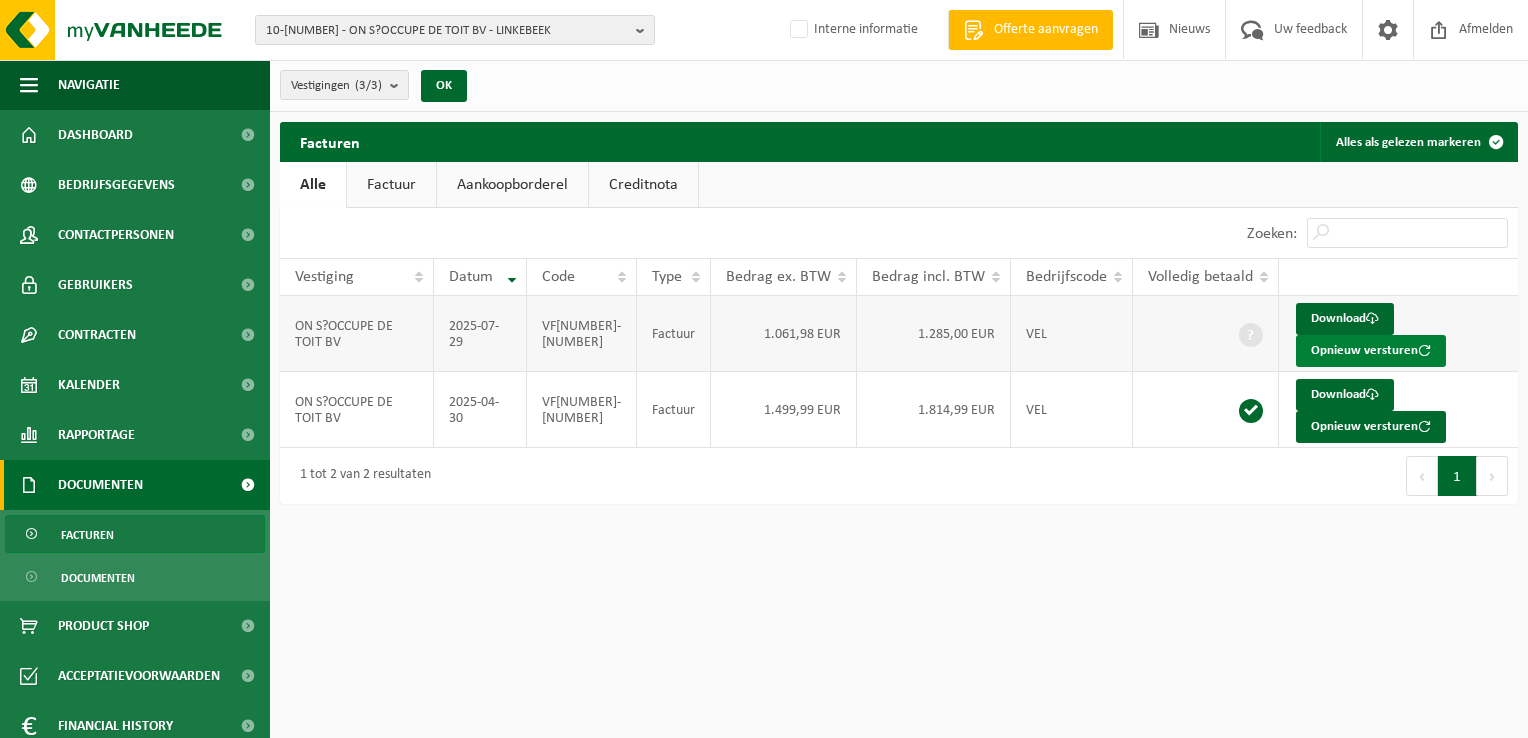 click on "Opnieuw versturen" at bounding box center [1371, 351] 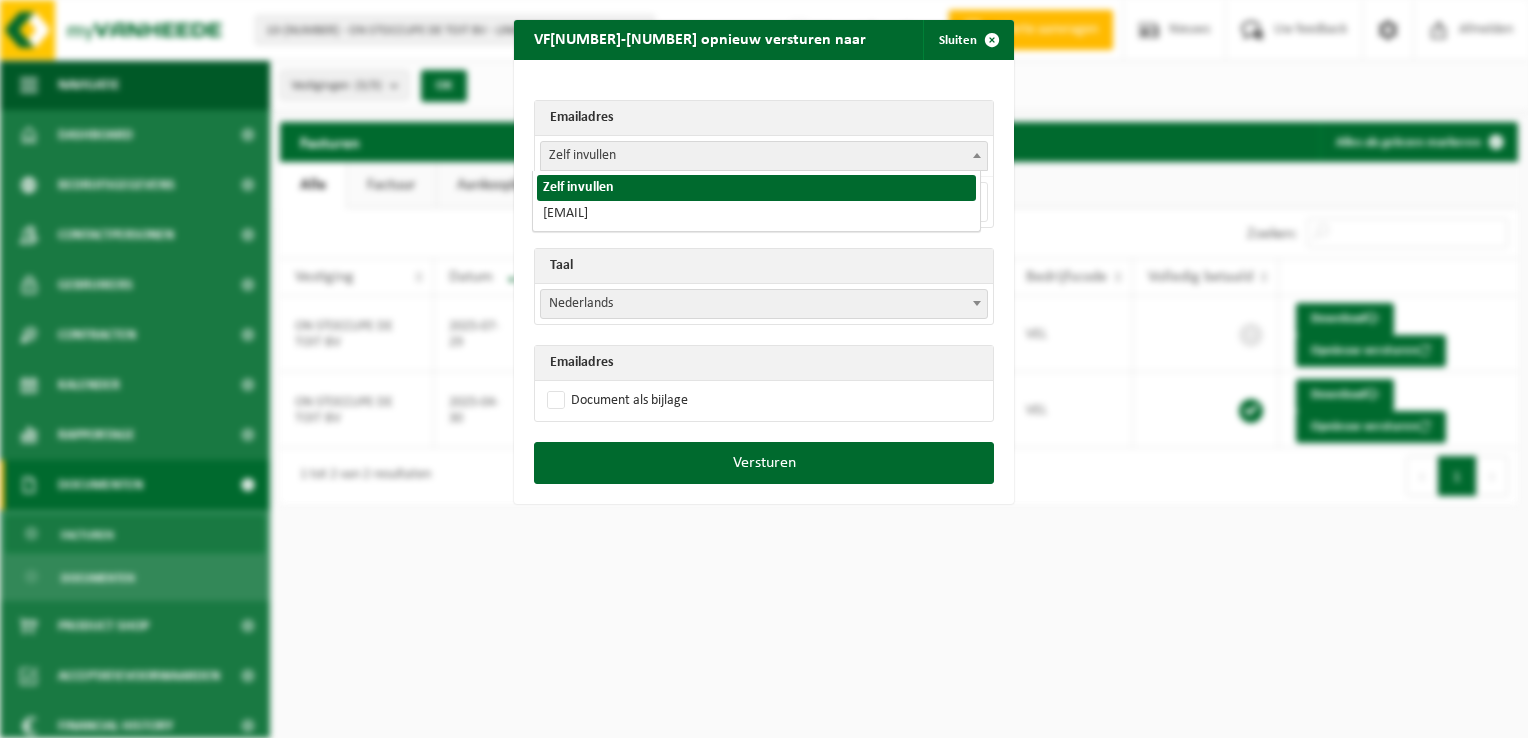 click on "Zelf invullen" at bounding box center (764, 156) 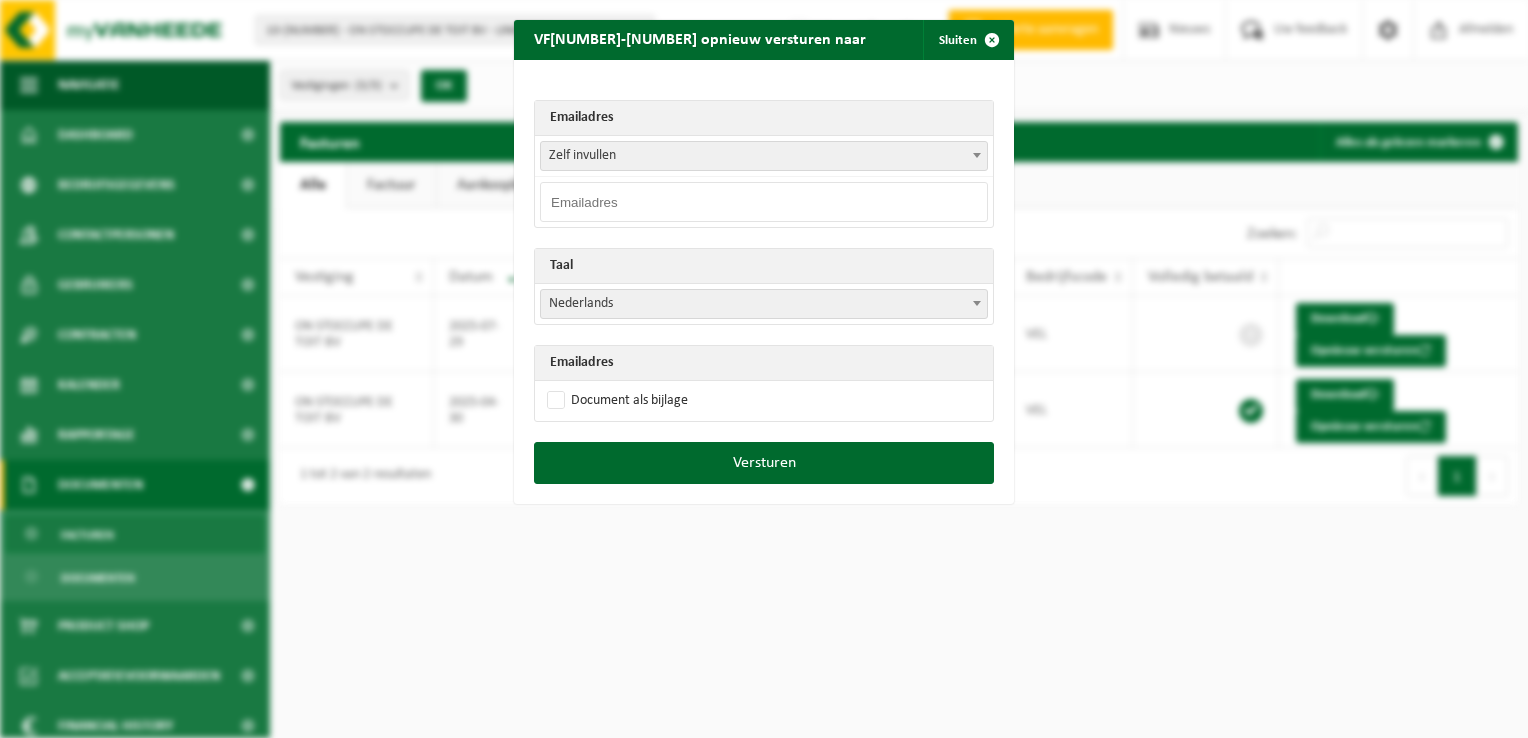 click on "Emailadres               Zelf invullen   [EMAIL]   Zelf invullen                           Taal               Nederlands   Français   English   Nederlands                 Emailadres                Document als bijlage" at bounding box center [764, 251] 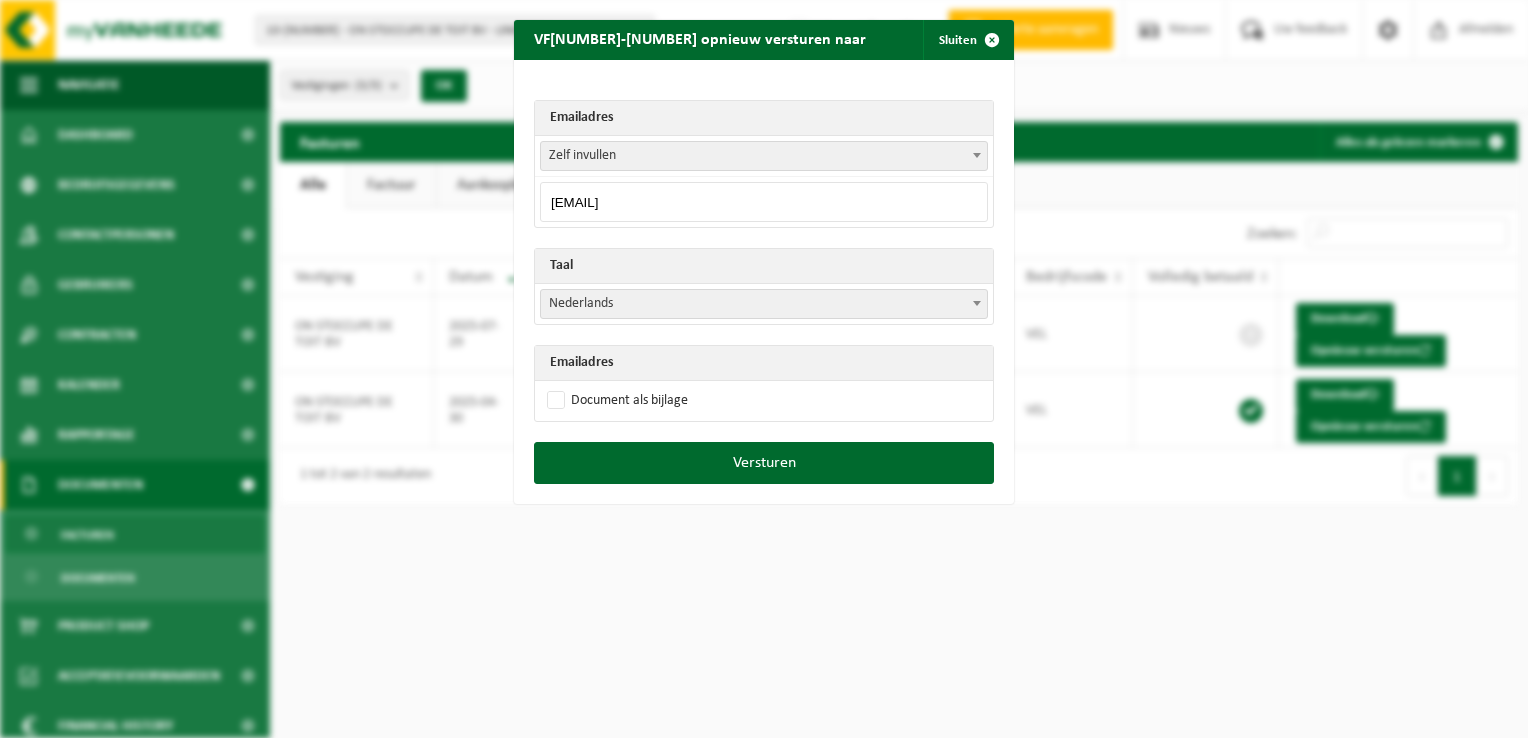 type on "[EMAIL]" 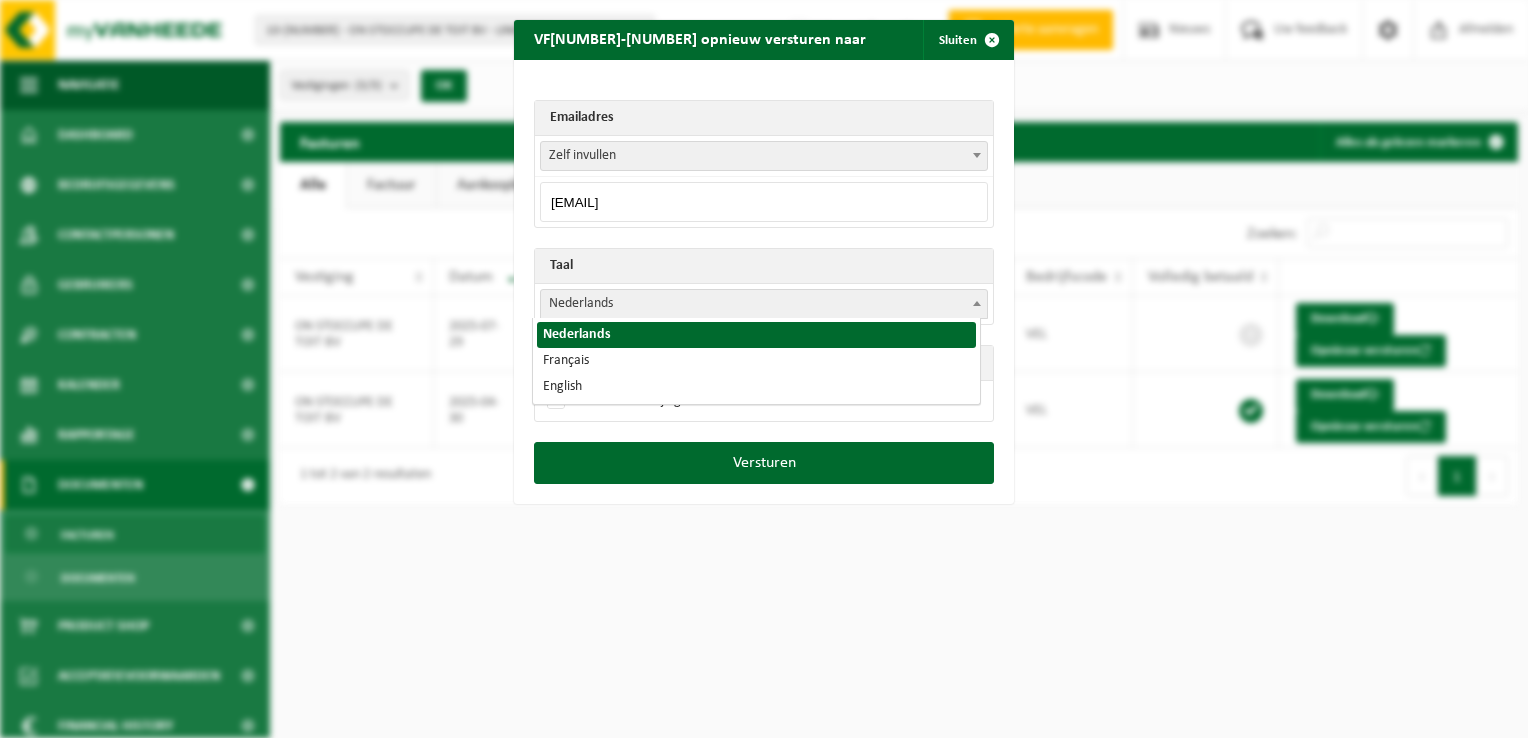 click on "Nederlands" at bounding box center [764, 304] 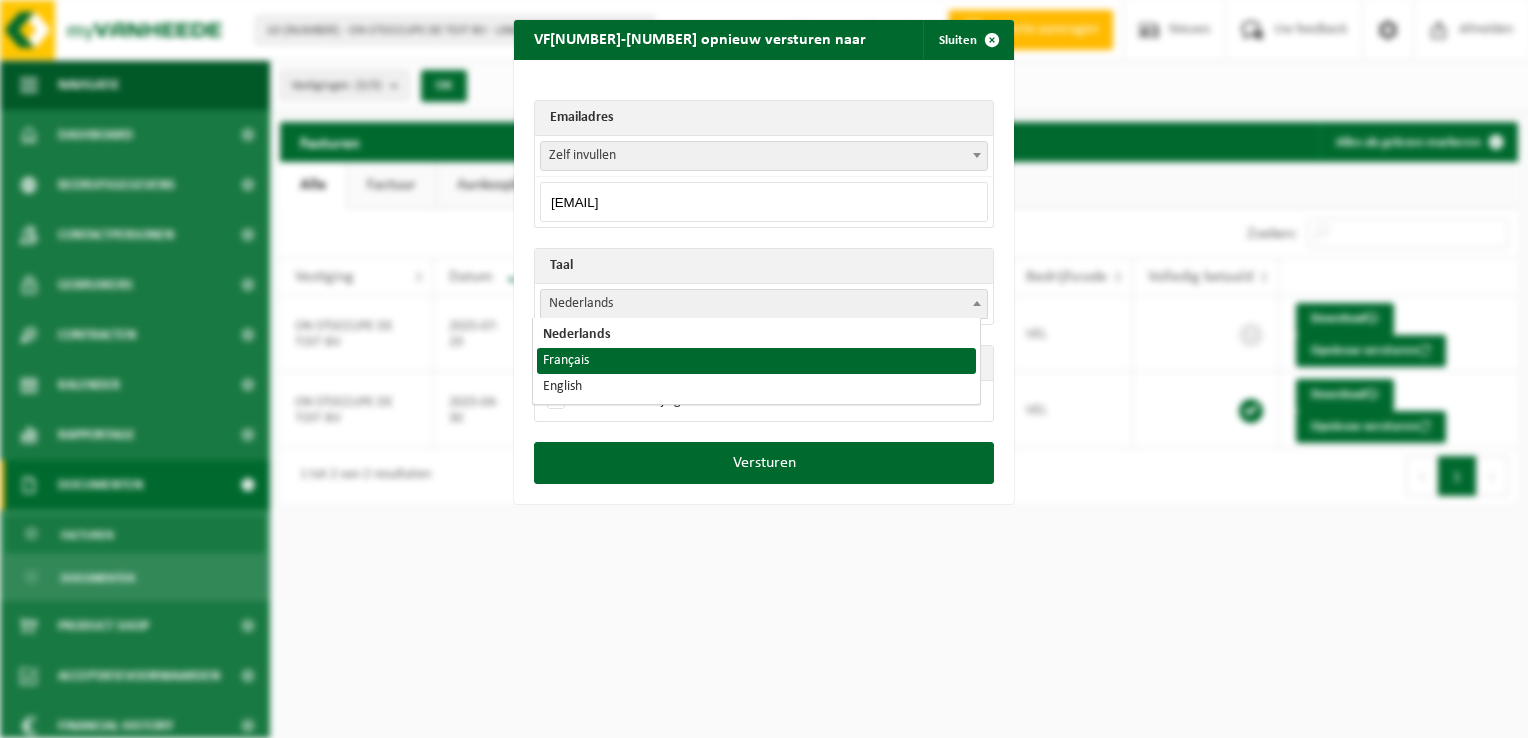 select on "fr" 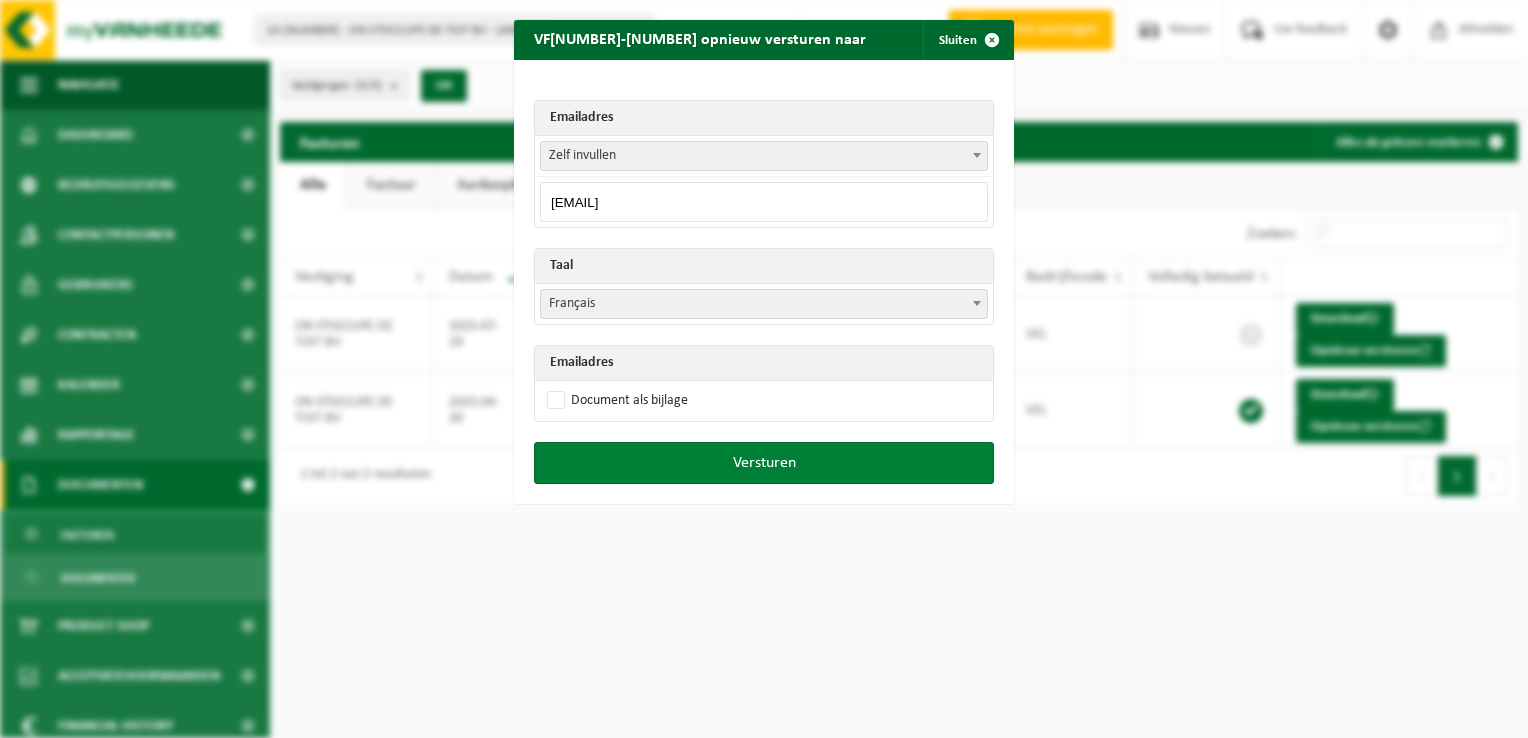 click on "Versturen" at bounding box center (764, 463) 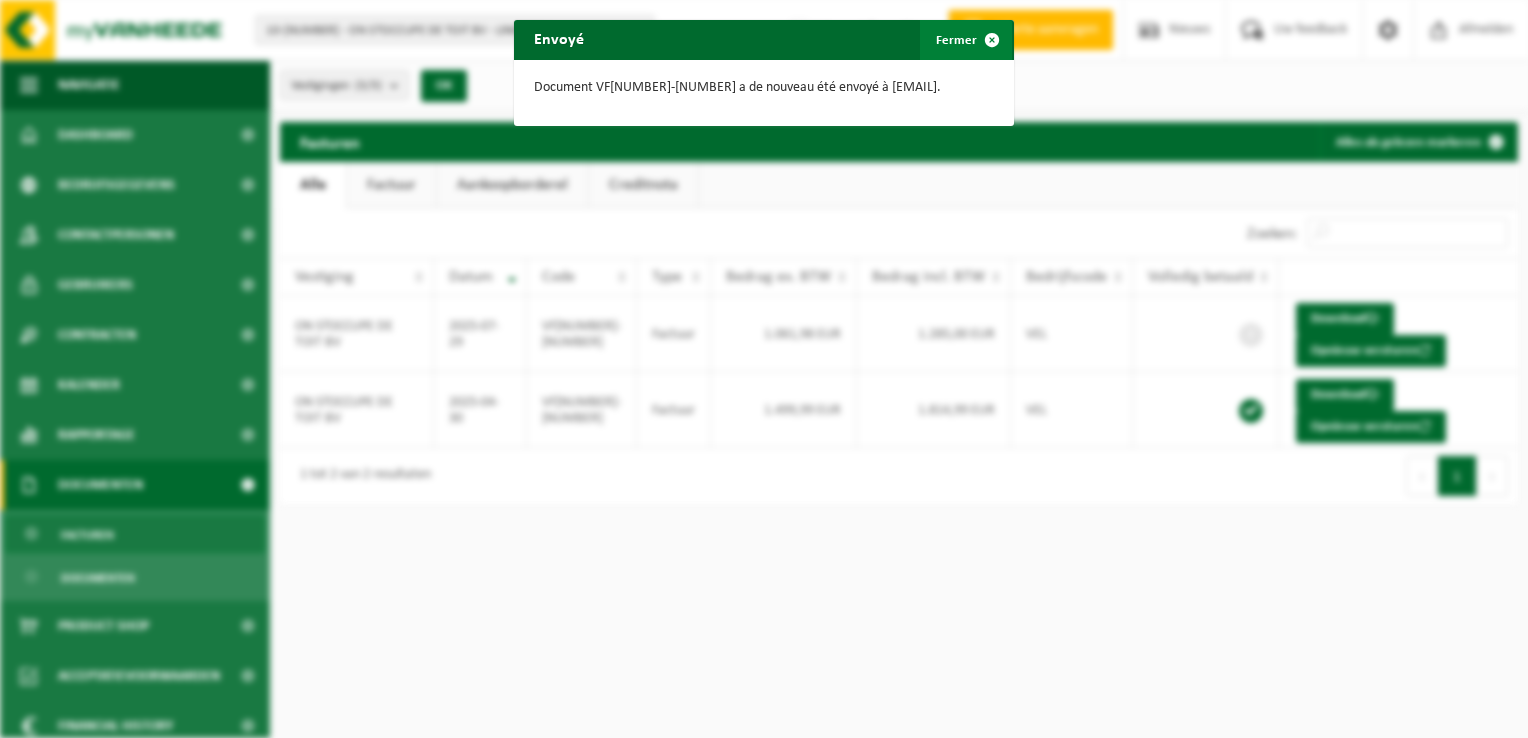 click at bounding box center [992, 40] 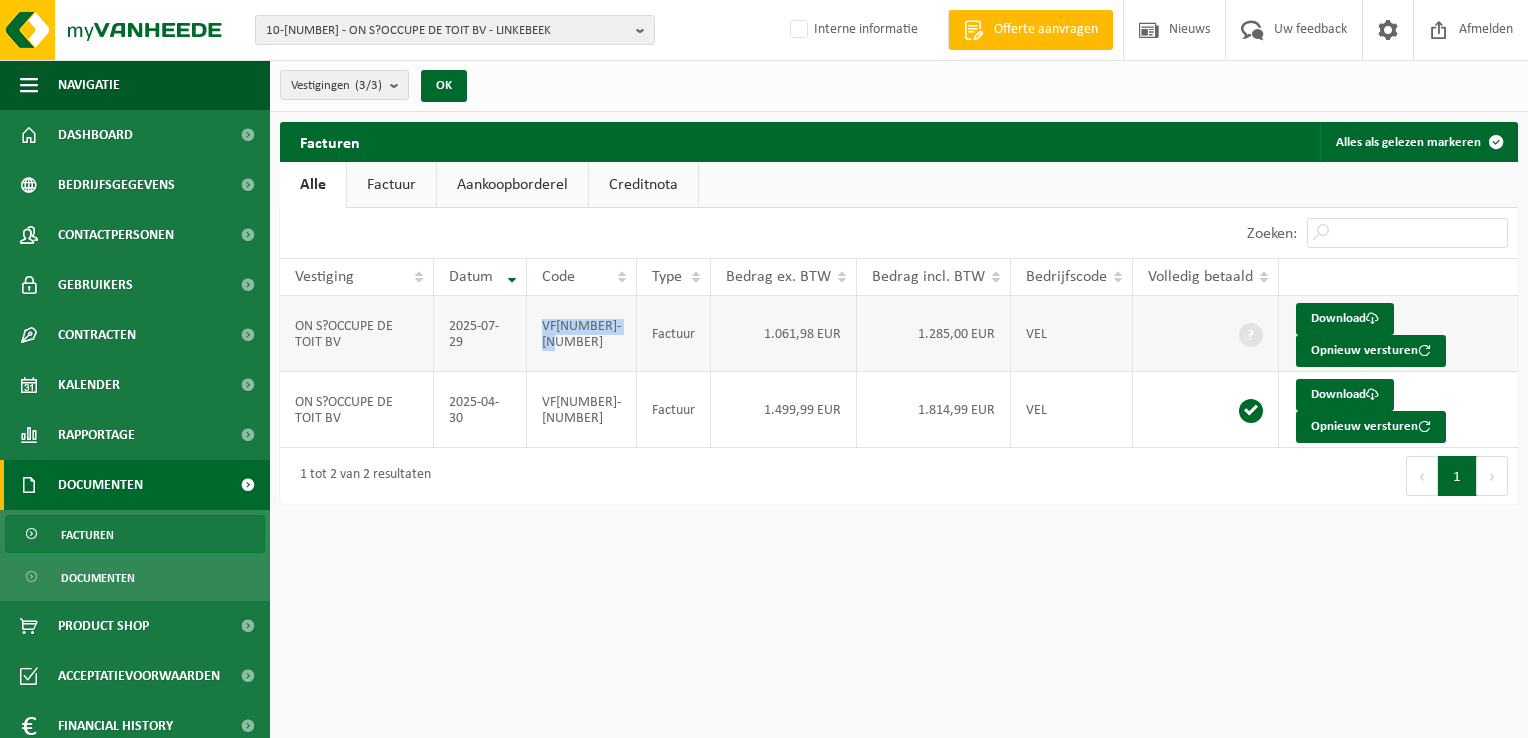 drag, startPoint x: 572, startPoint y: 340, endPoint x: 548, endPoint y: 330, distance: 26 